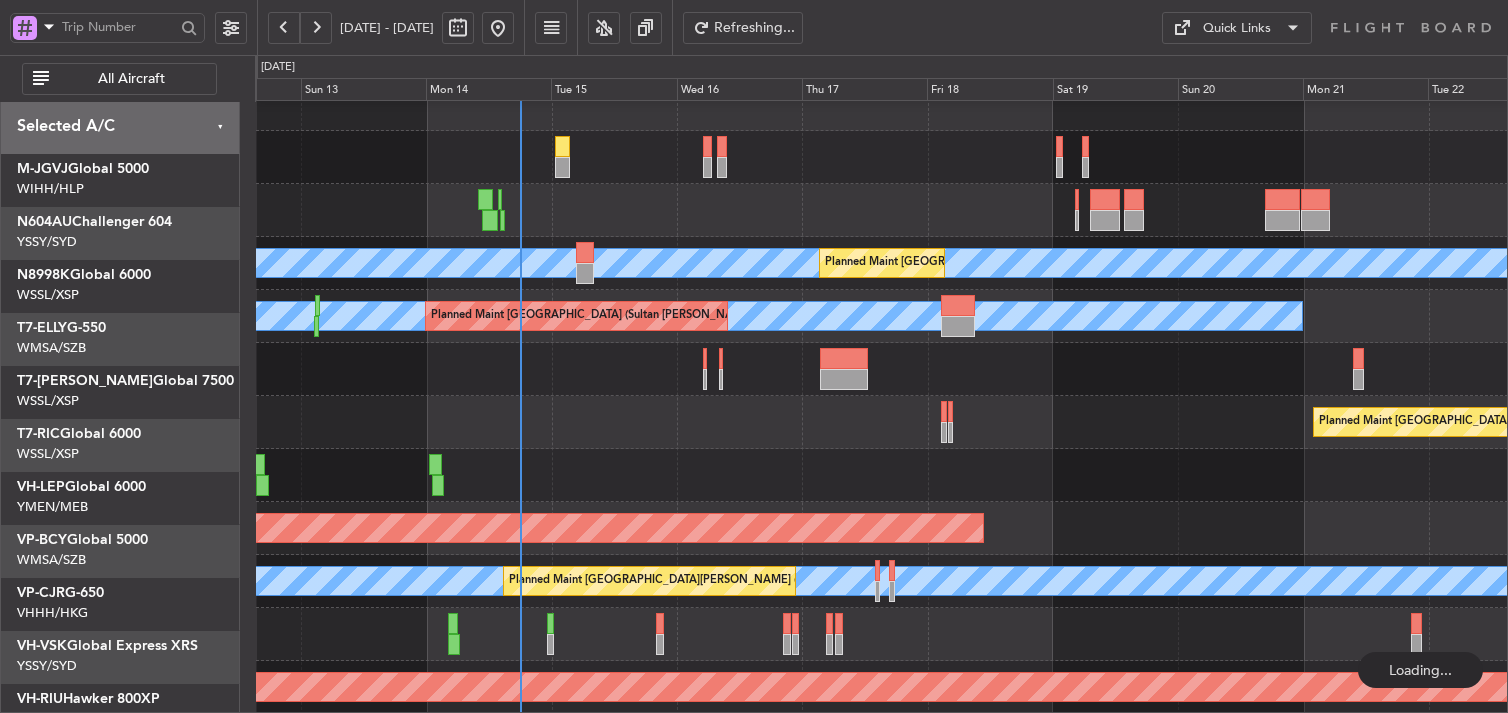 scroll, scrollTop: 0, scrollLeft: 0, axis: both 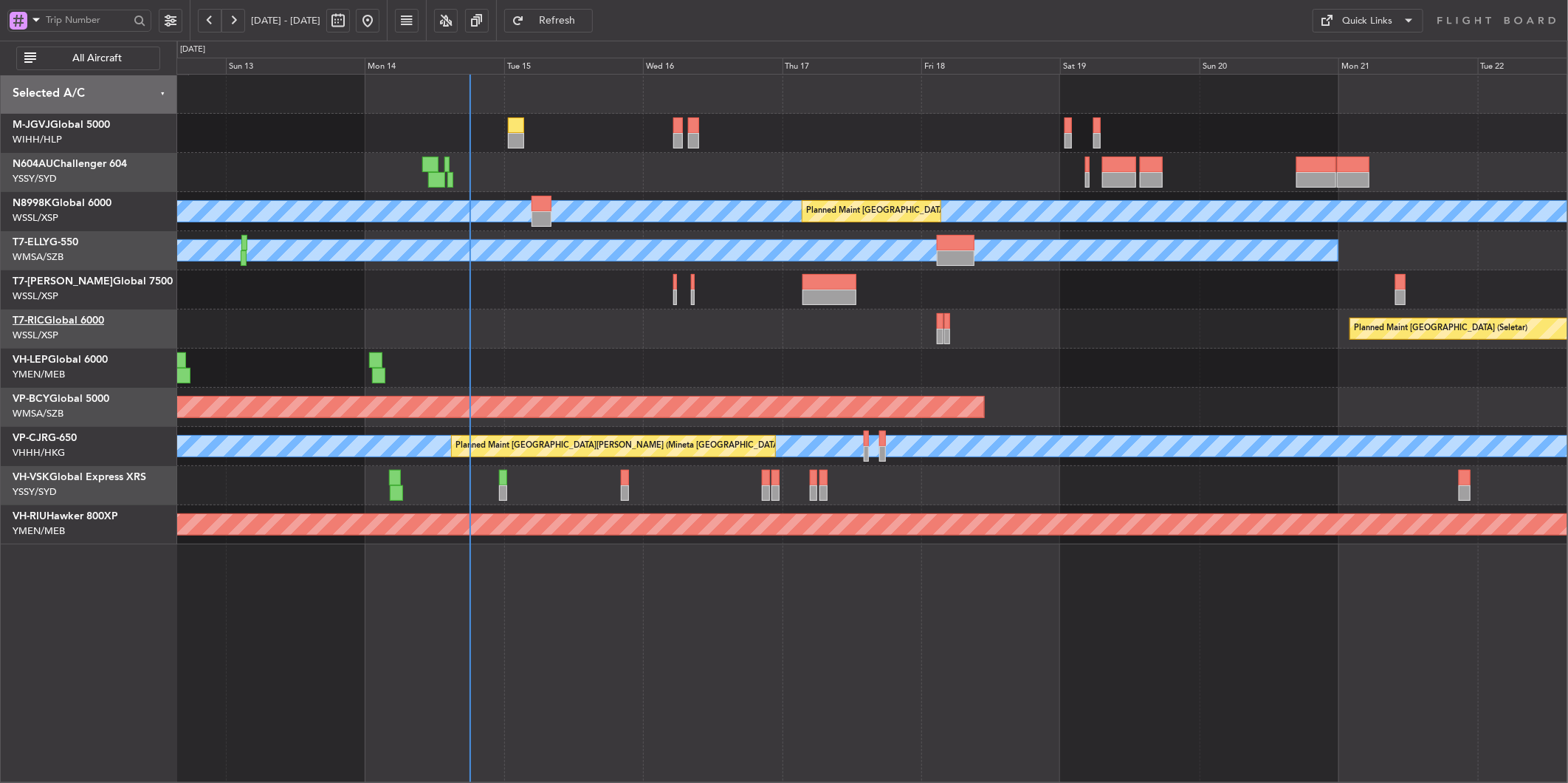 click on "T7-RIC  Global 6000" 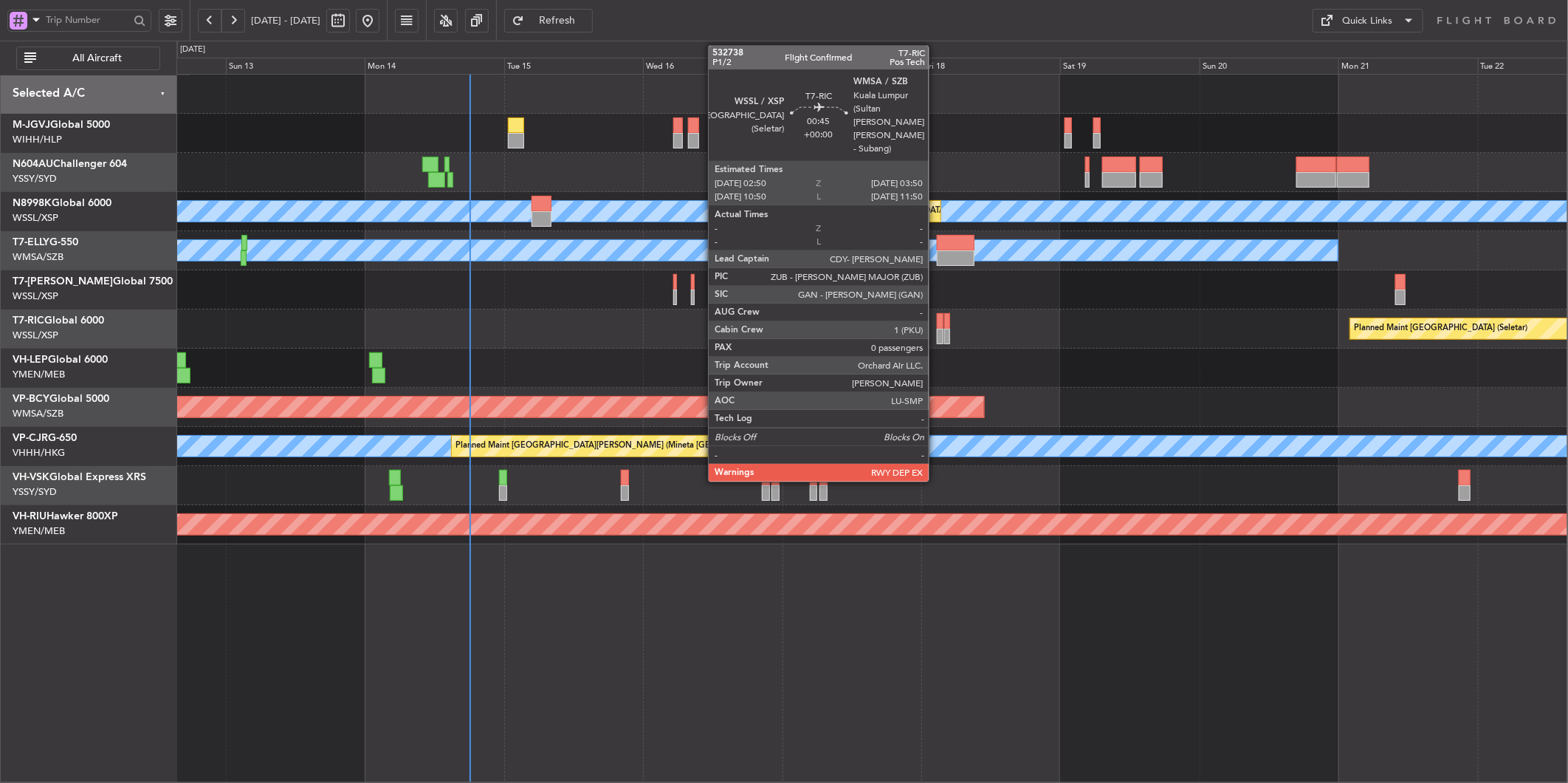 click 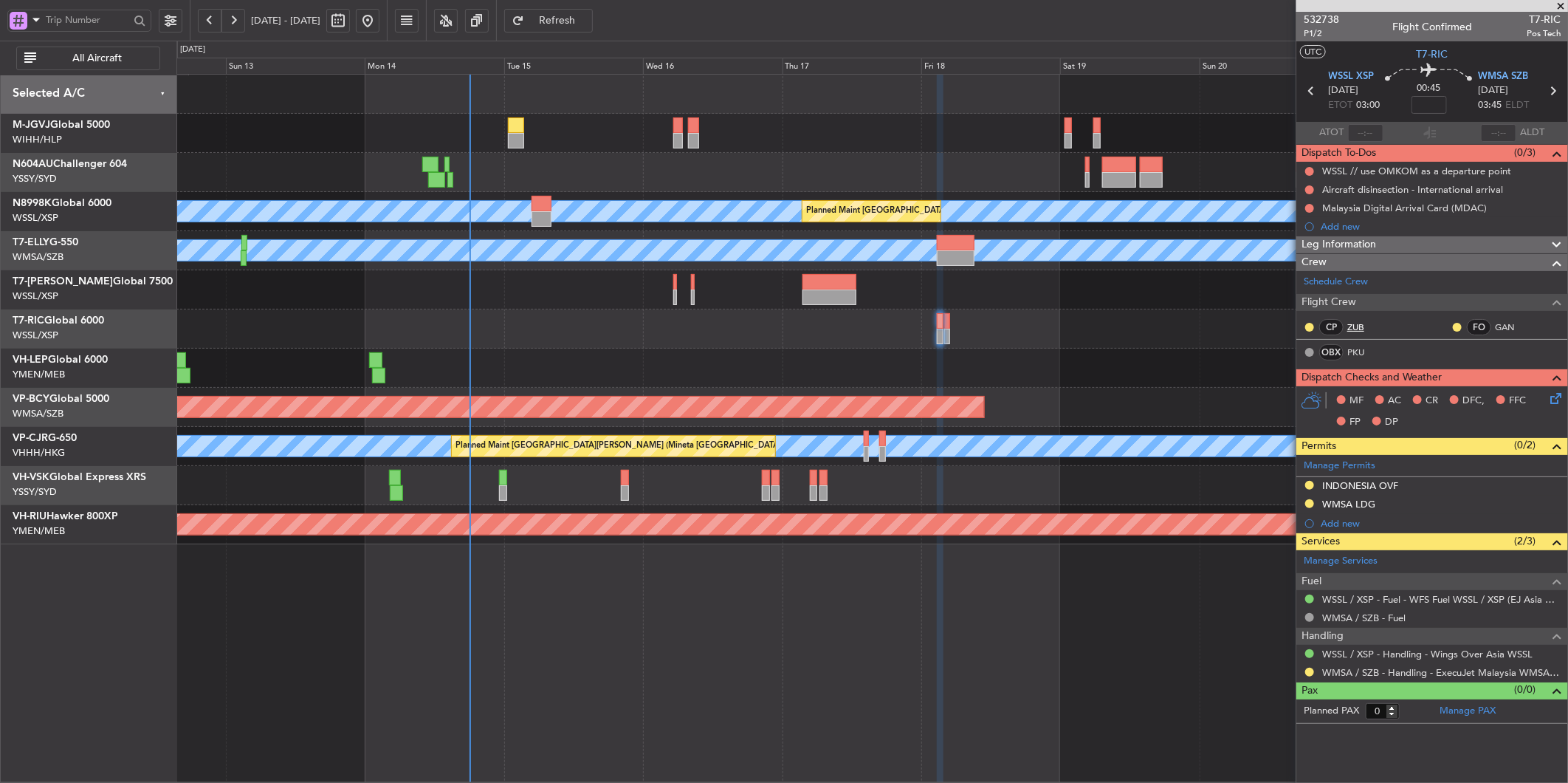 click on "ZUB" 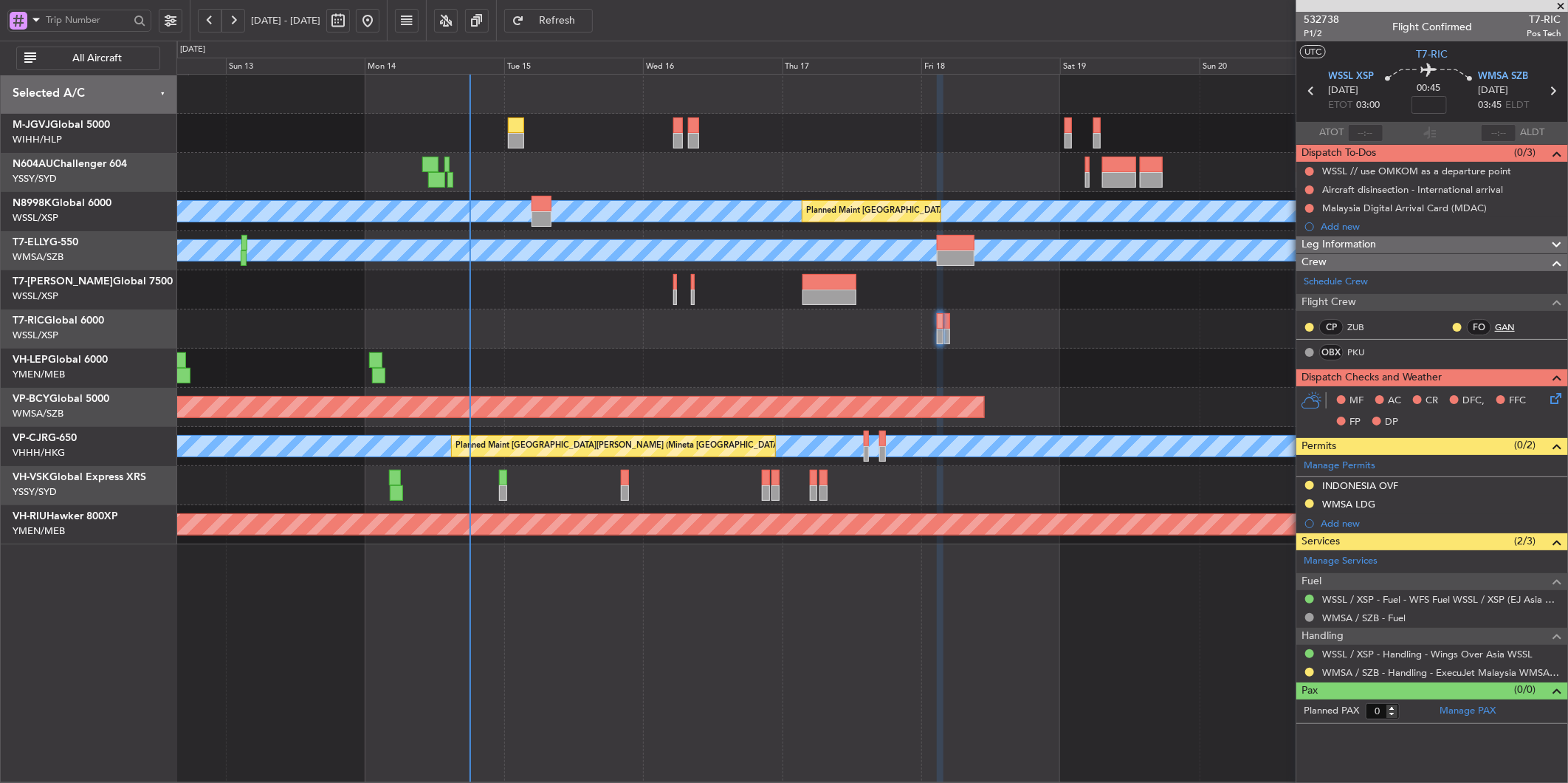 click on "GAN" 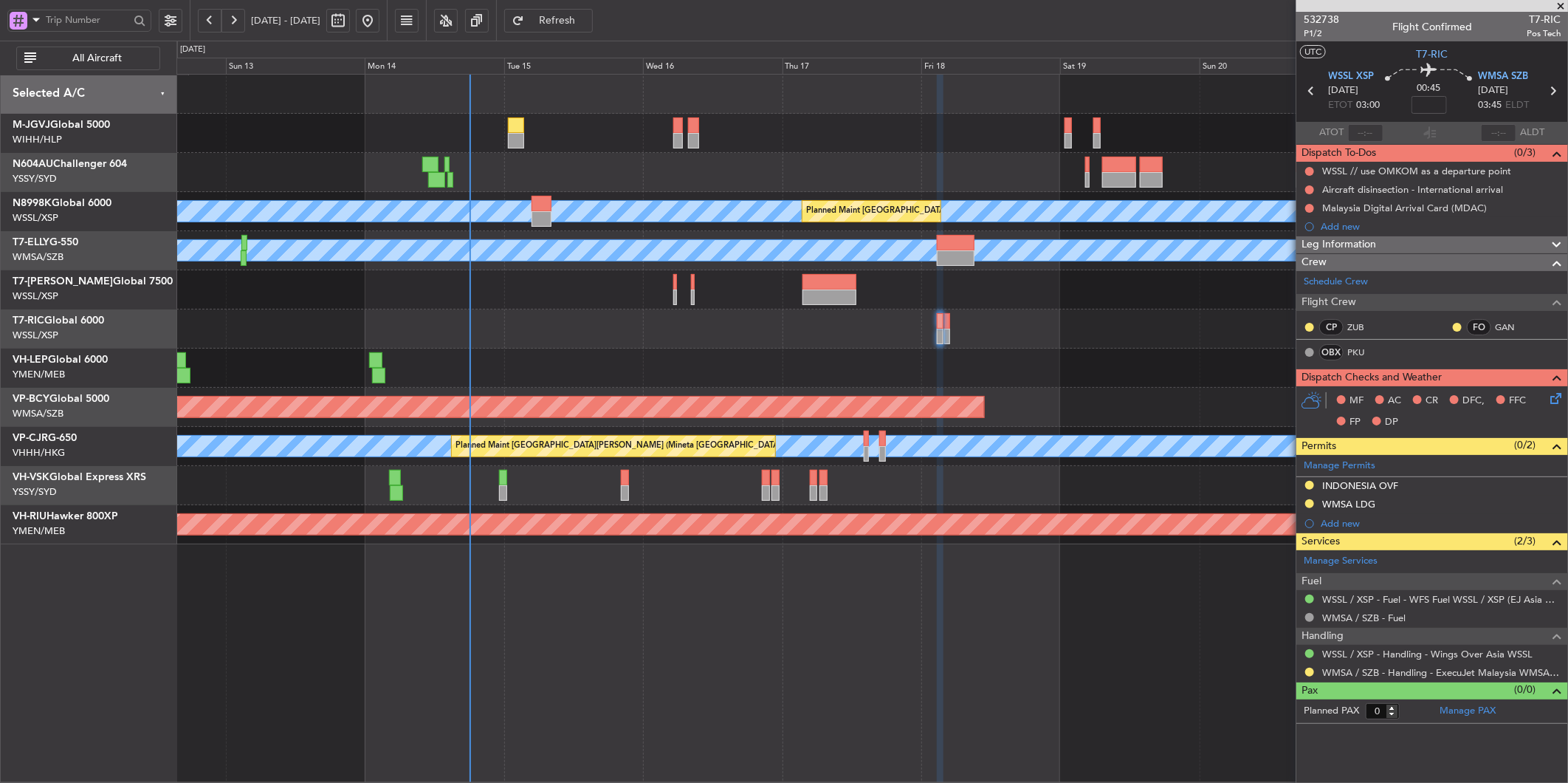 click on "Planned Maint [GEOGRAPHIC_DATA] (Seletar)
Planned Maint [GEOGRAPHIC_DATA] (Seletar)" 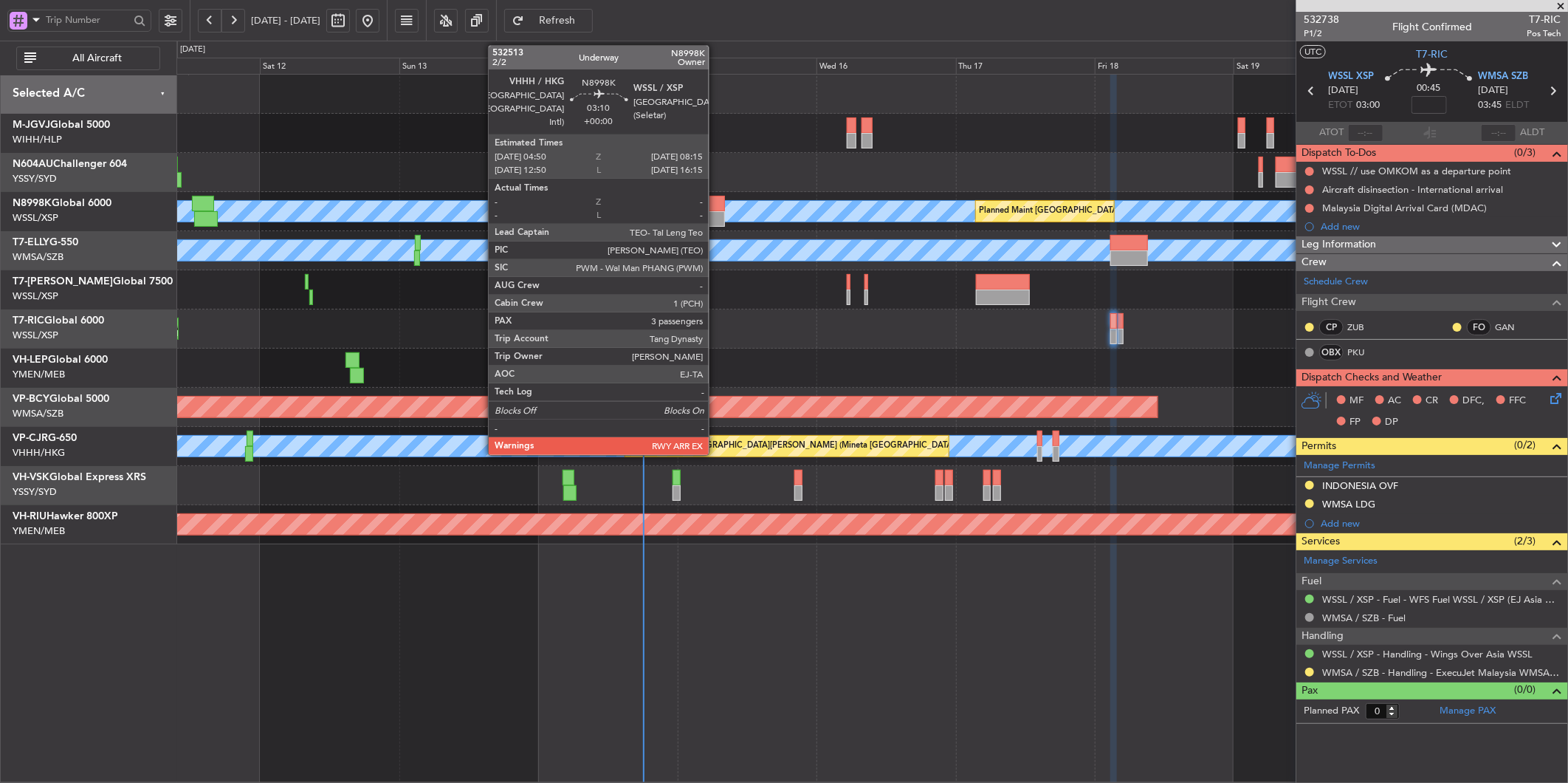 click 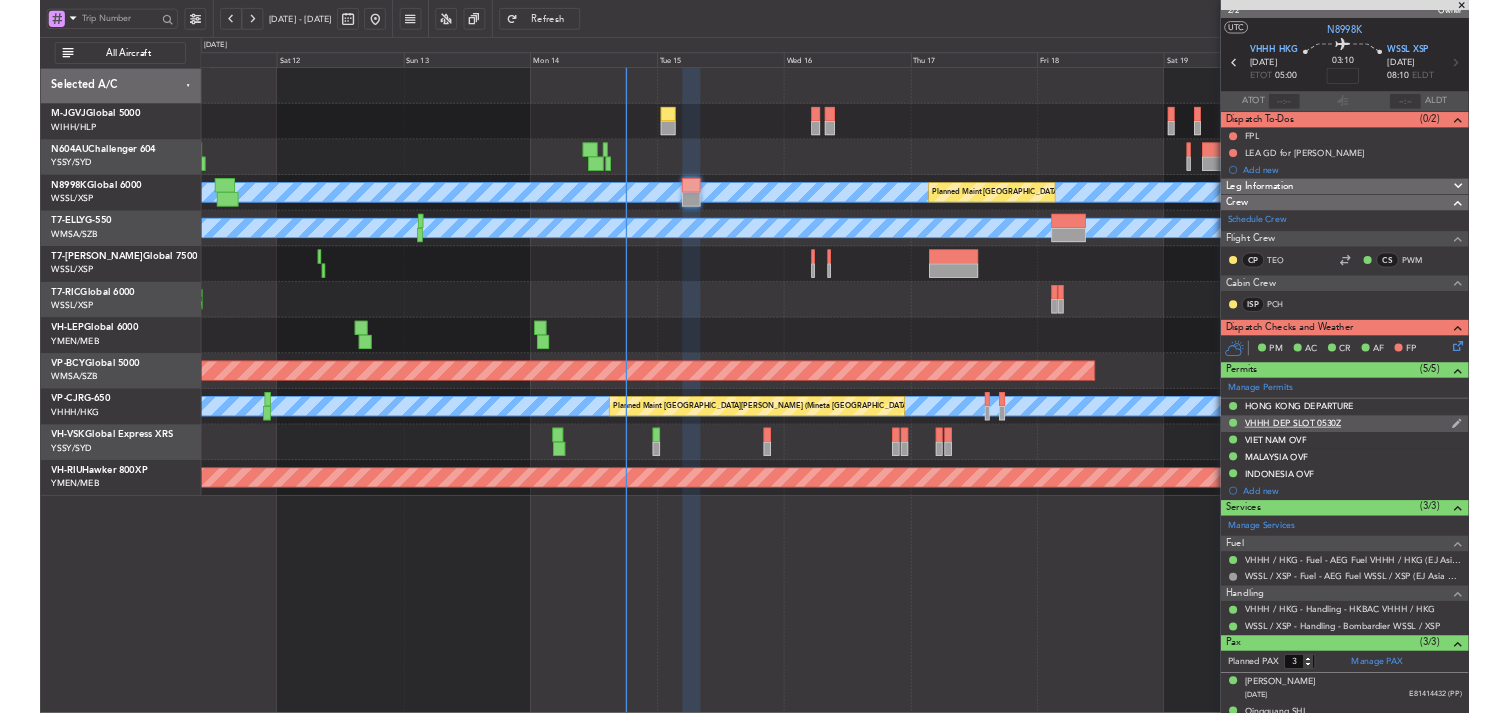 scroll, scrollTop: 0, scrollLeft: 0, axis: both 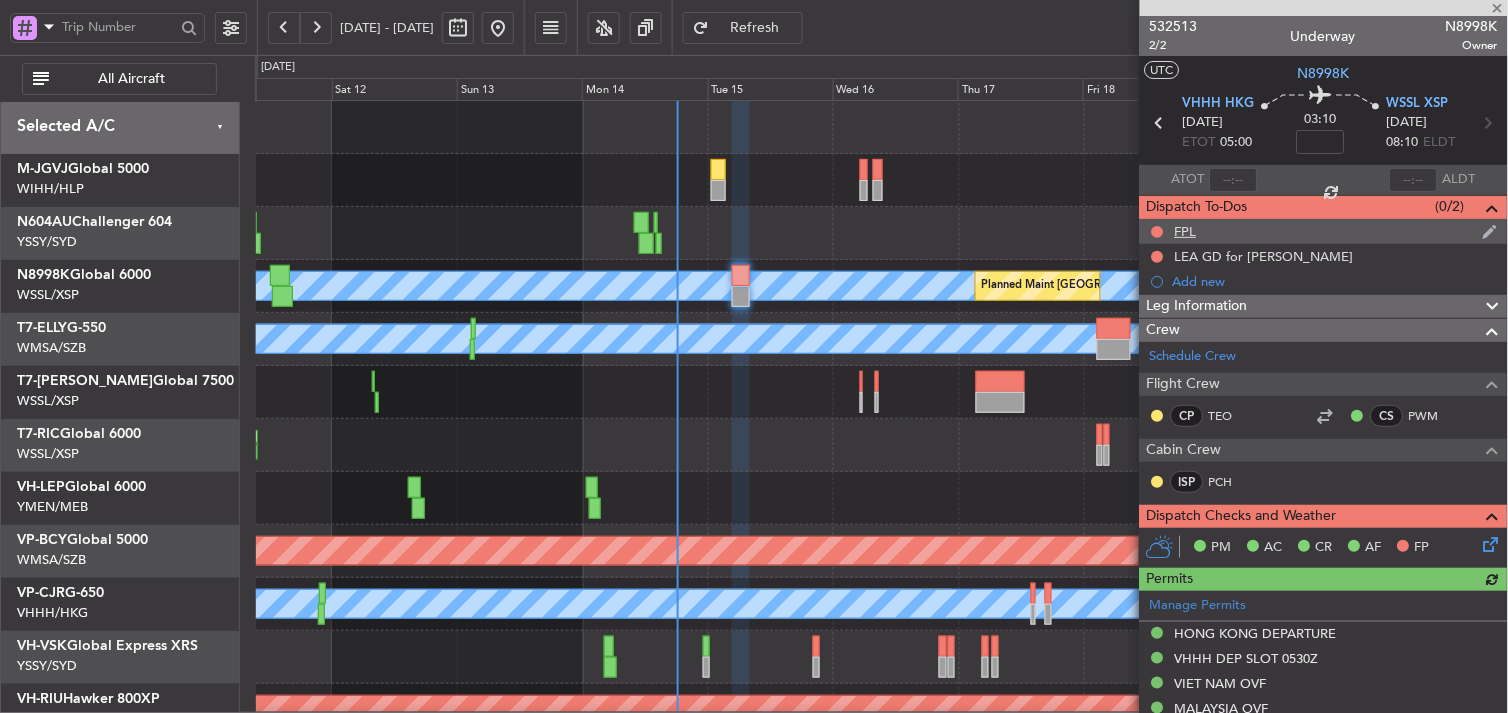 click on "FPL" 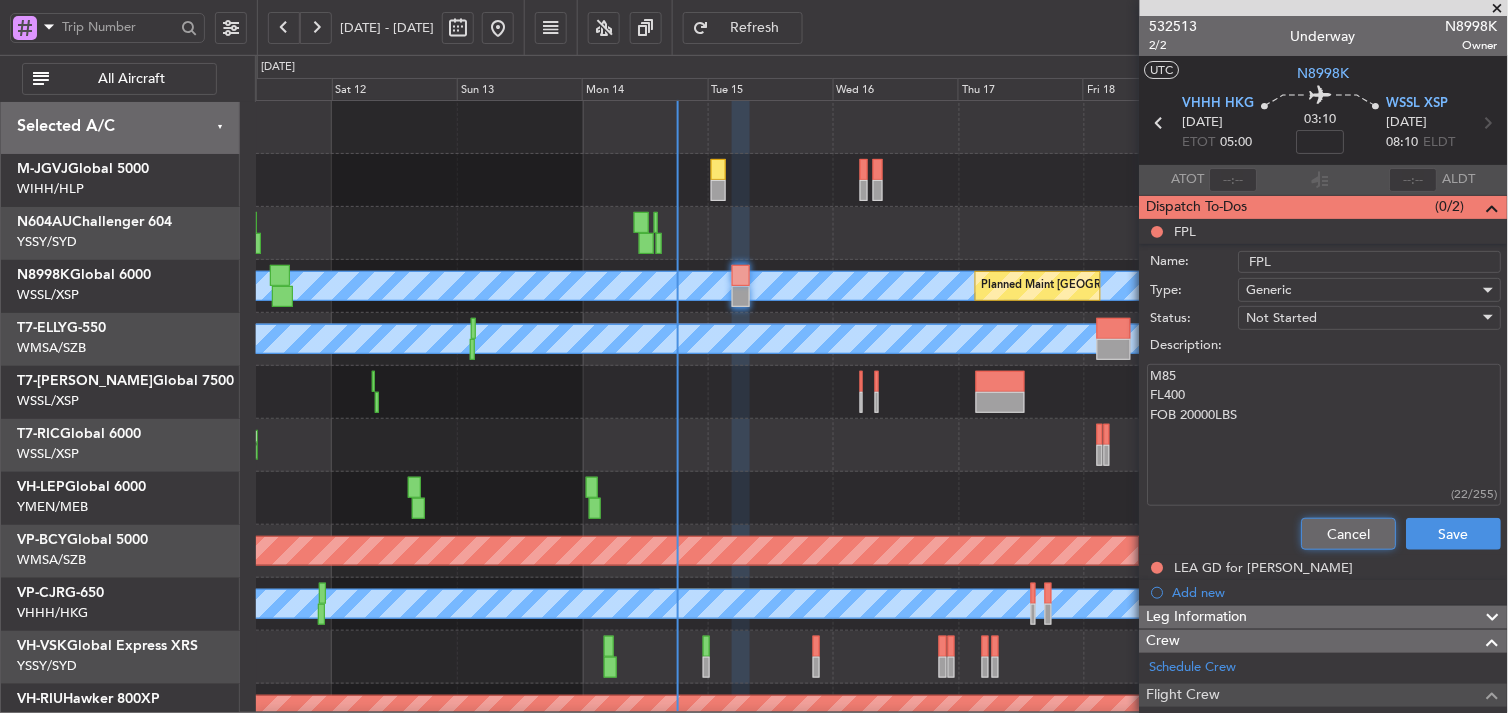 click on "Cancel" 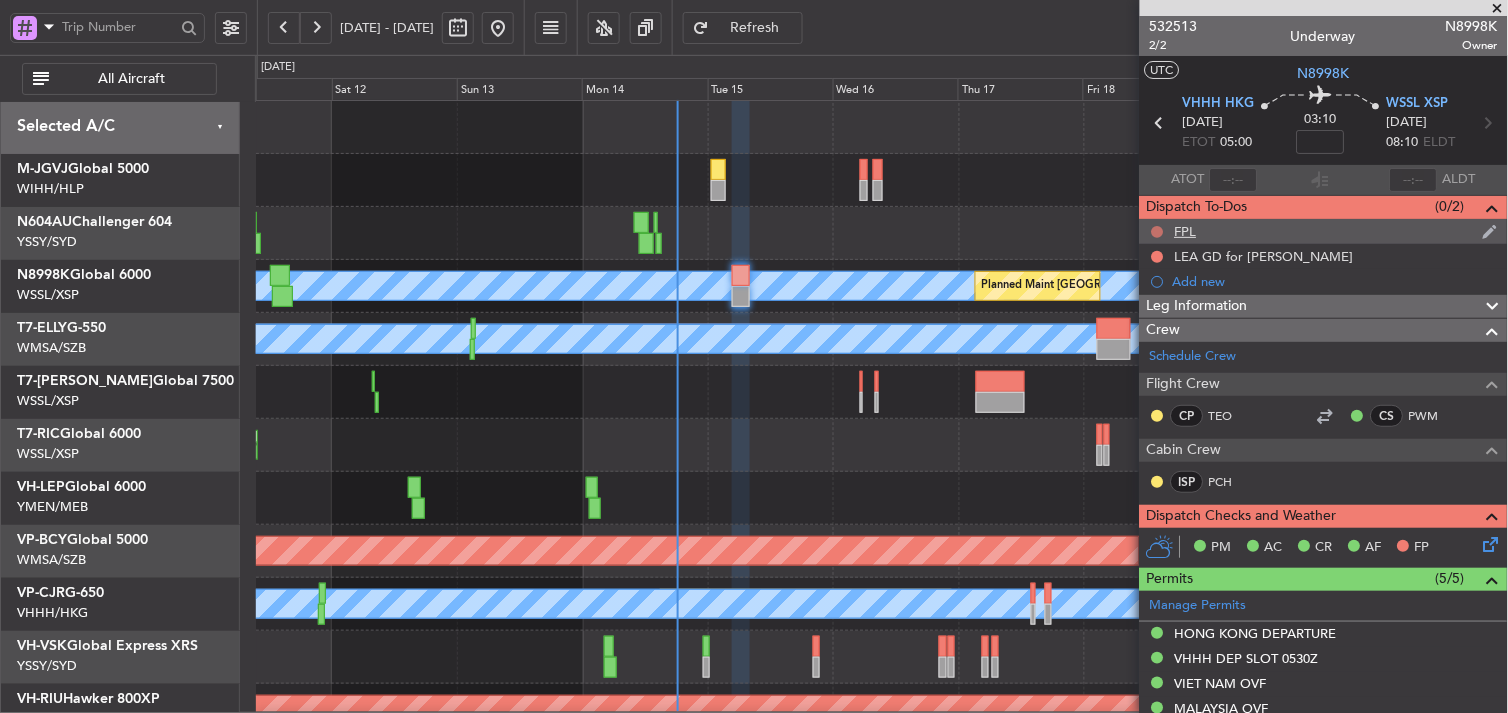 click 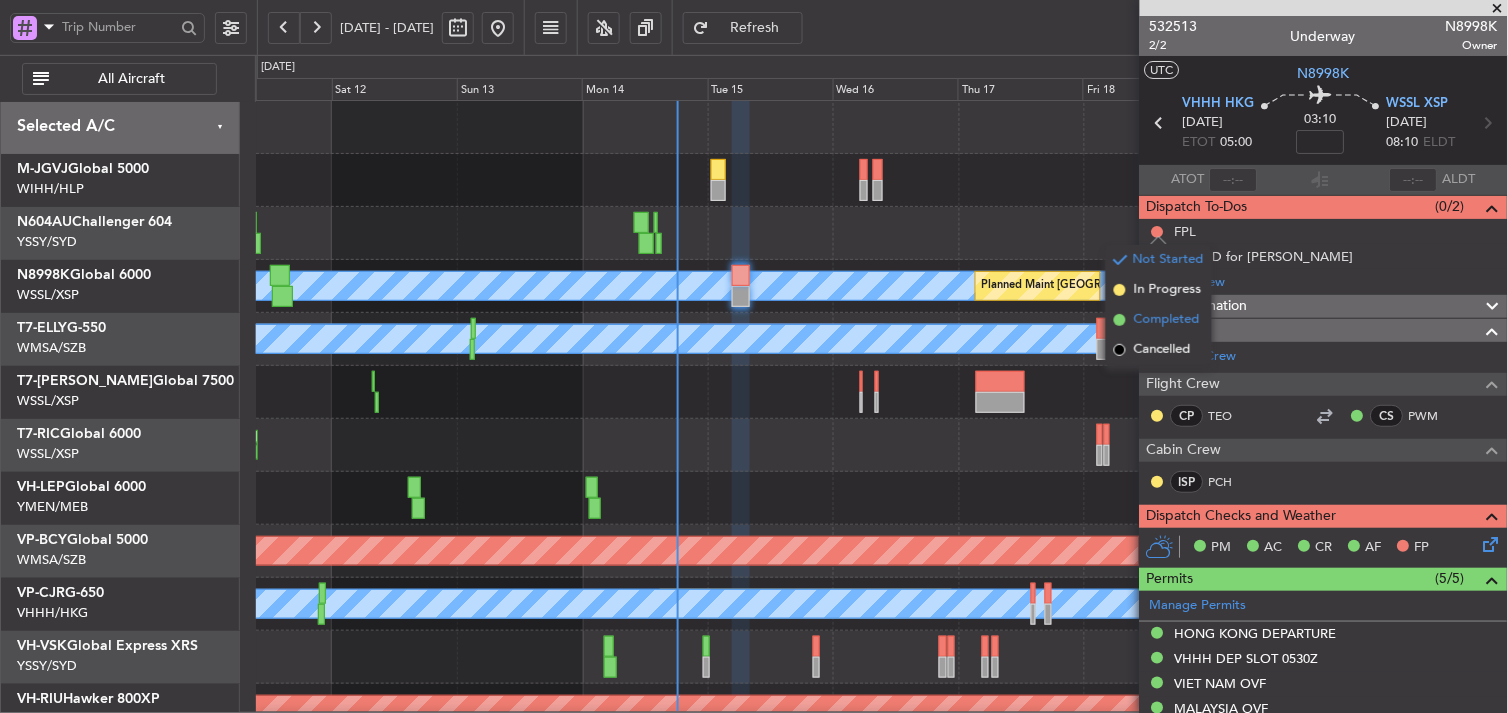 click on "Completed" at bounding box center (1167, 320) 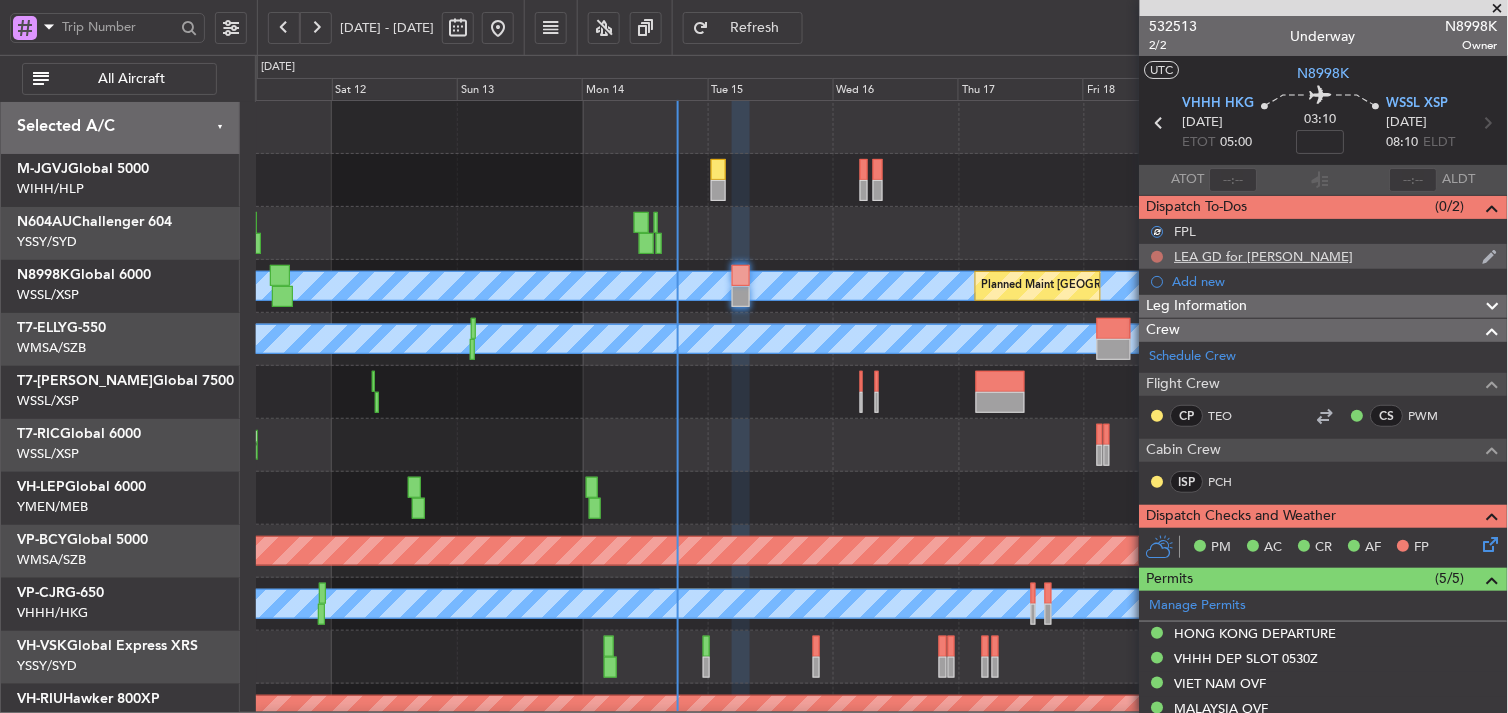 click 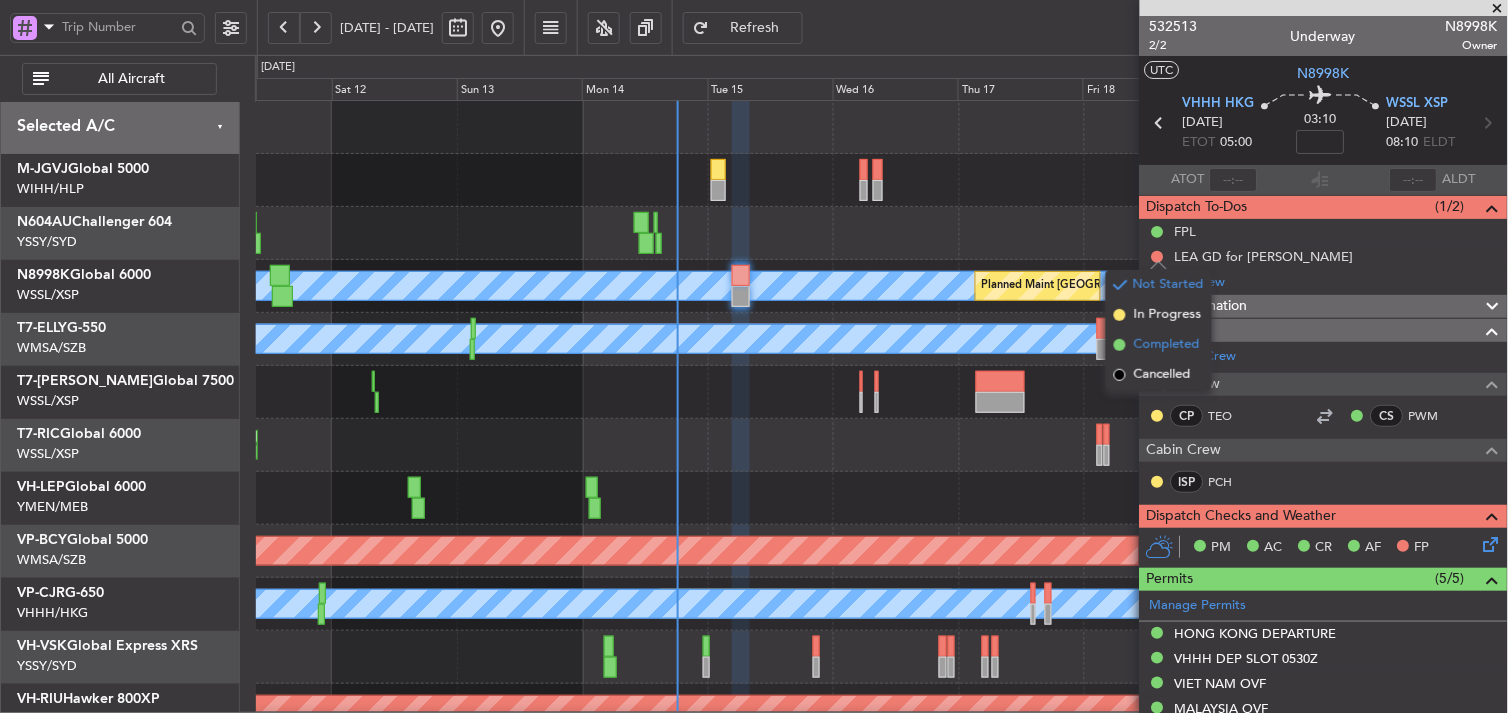 click on "Completed" at bounding box center (1167, 345) 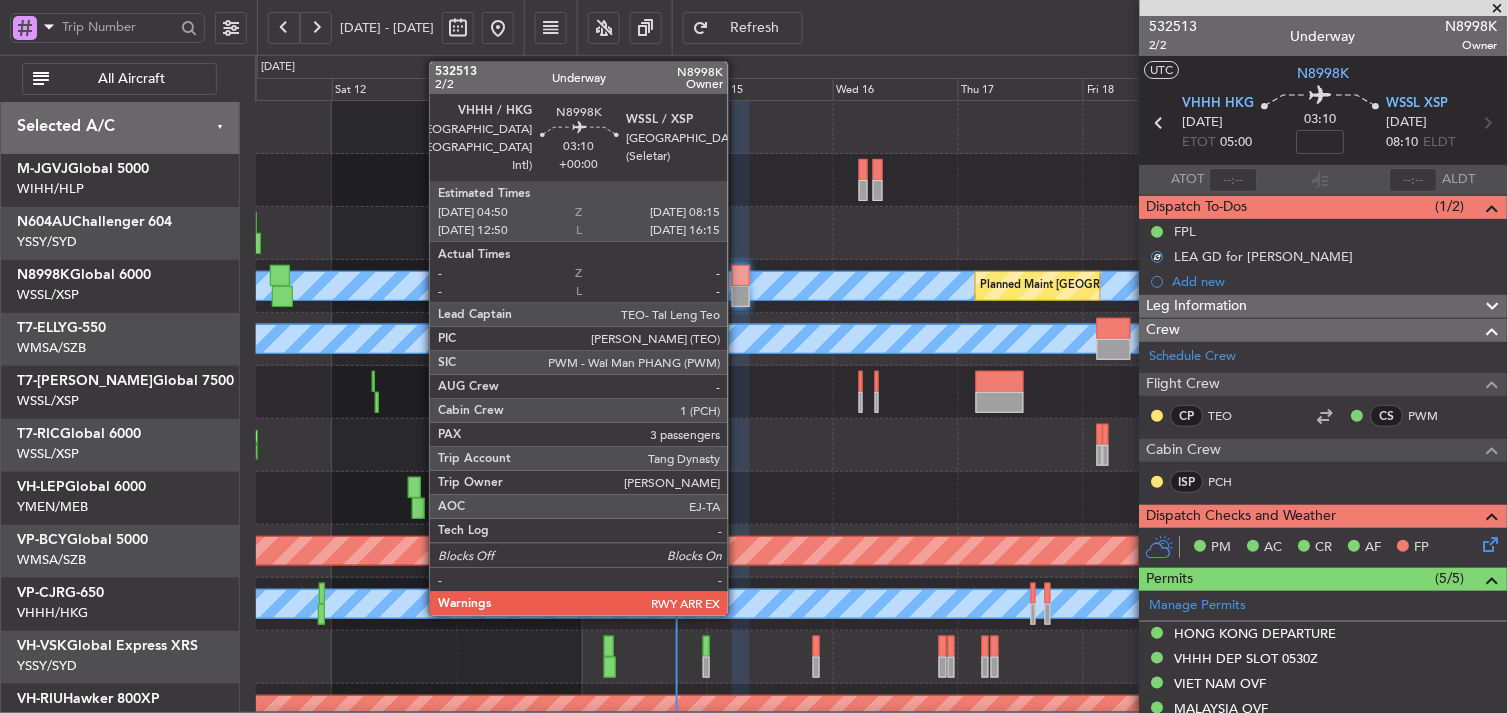 click 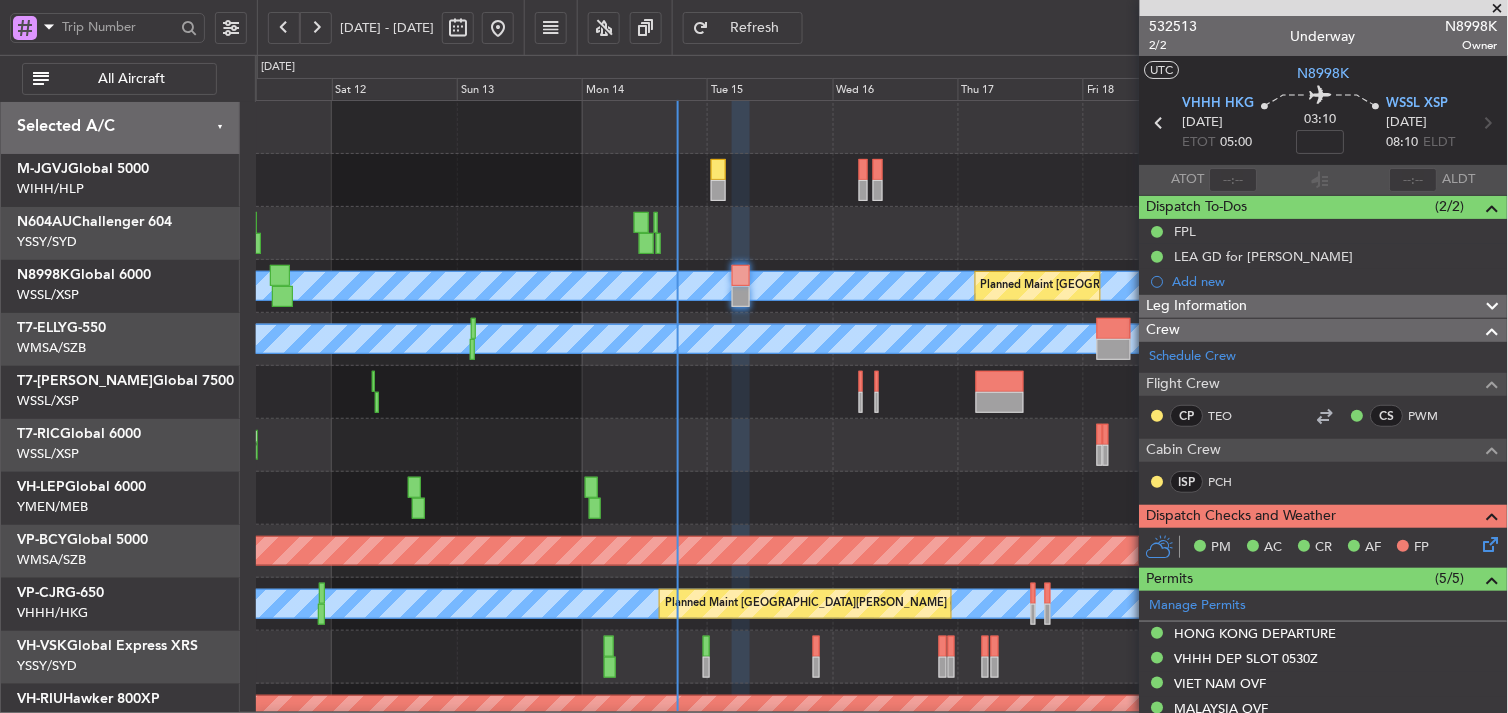 click on "Planned Maint [GEOGRAPHIC_DATA] (Seletar)
Planned Maint [GEOGRAPHIC_DATA] (Seletar)" 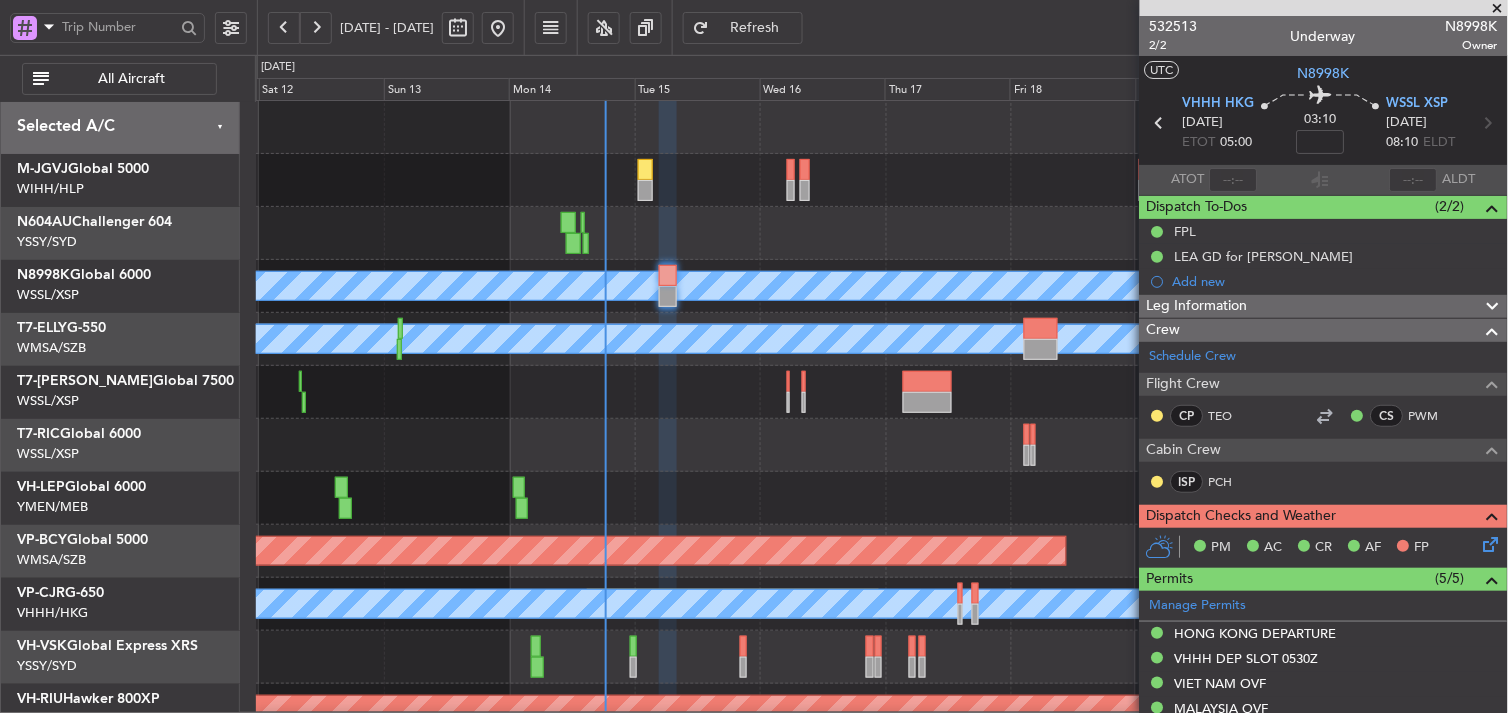 scroll, scrollTop: 452, scrollLeft: 0, axis: vertical 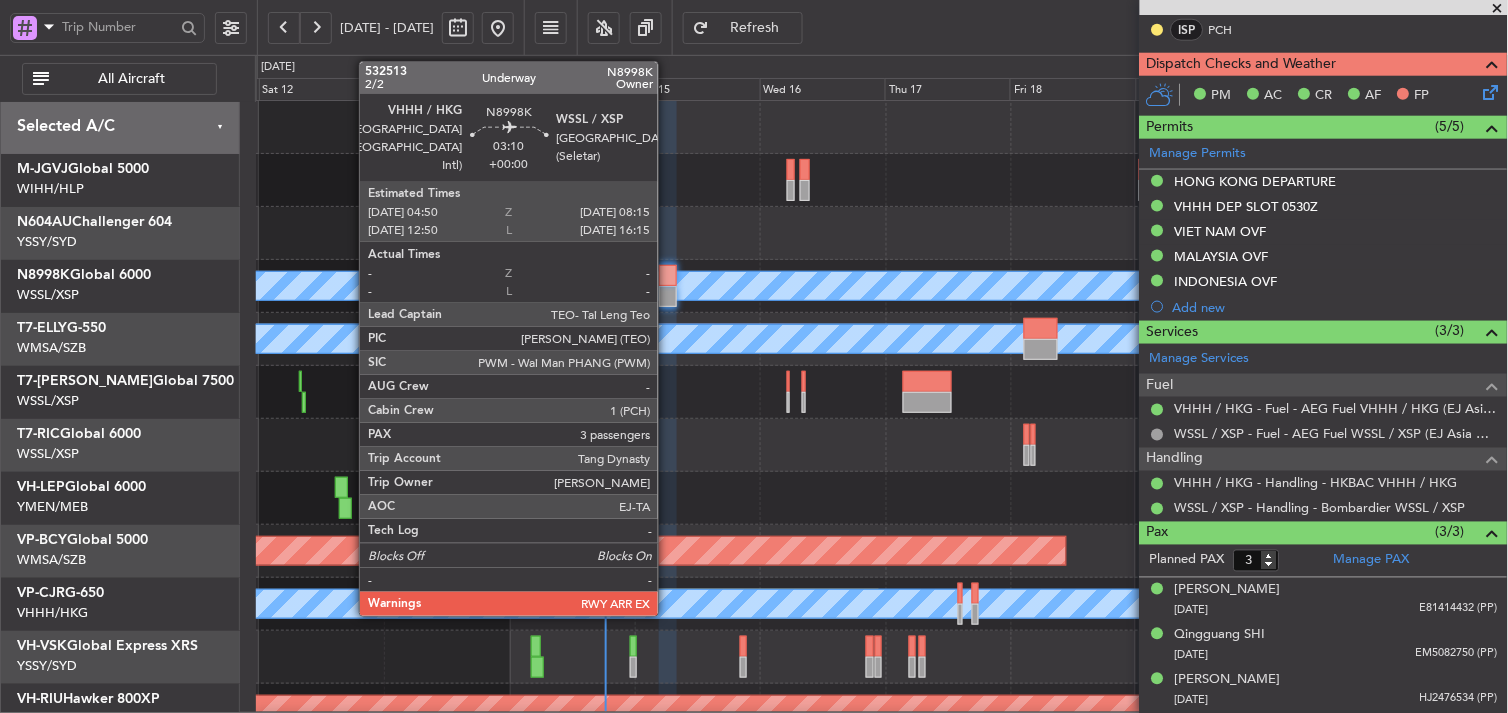 click 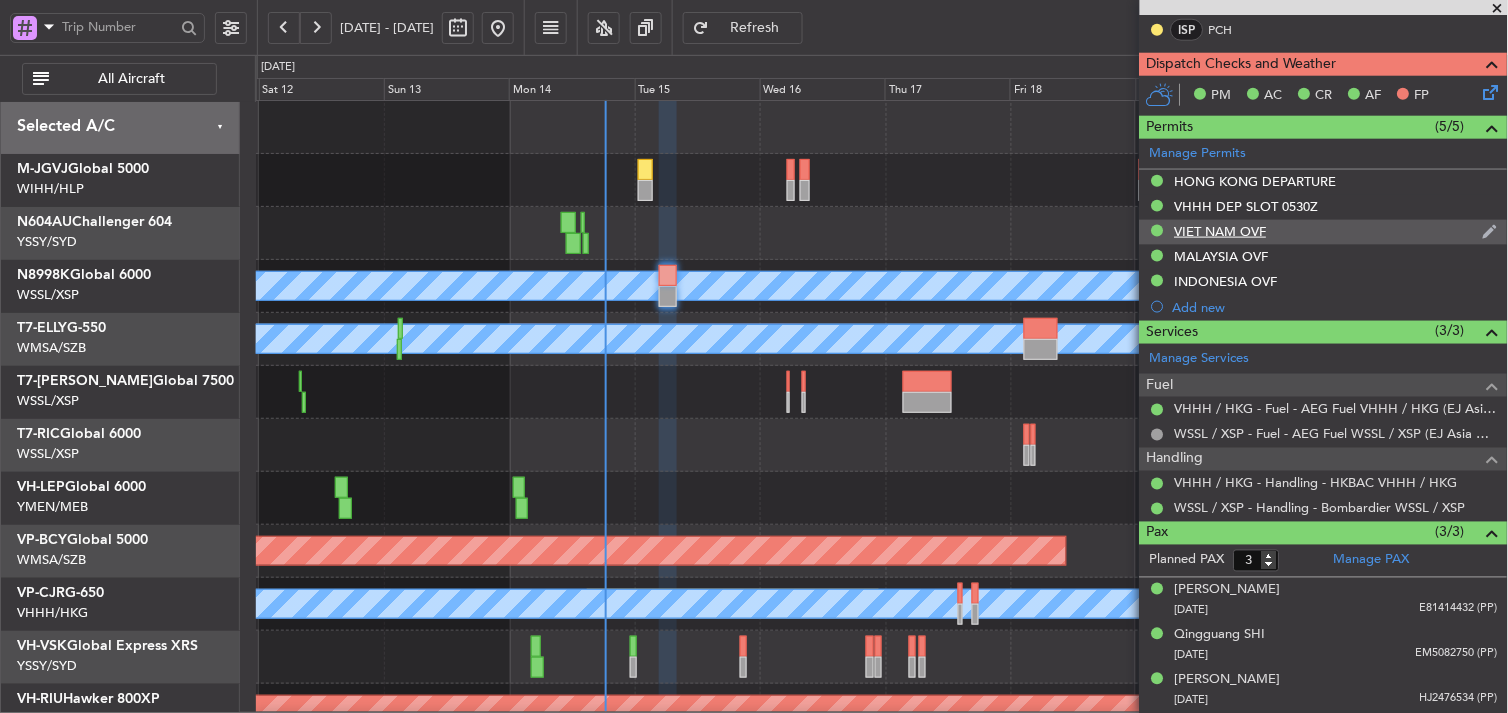click on "VIET NAM OVF" at bounding box center [1221, 231] 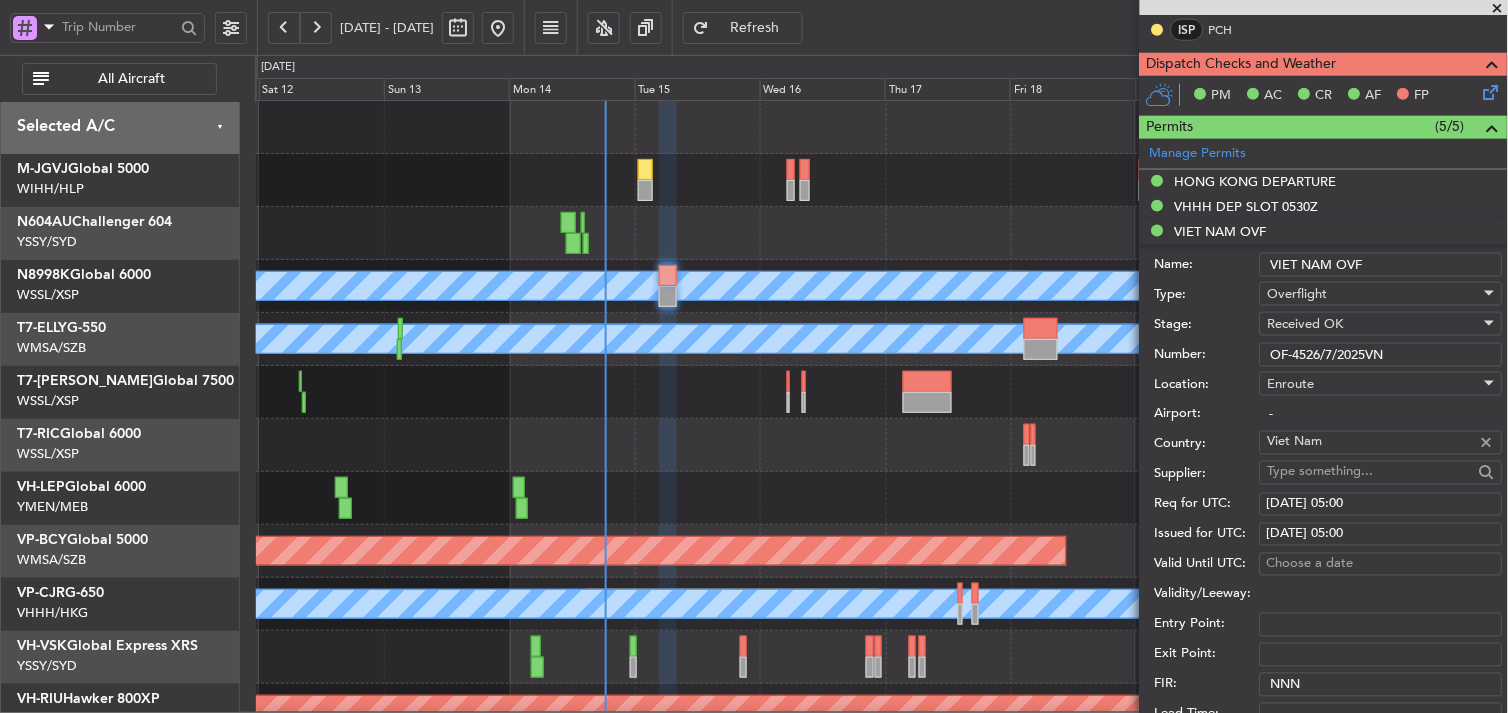 drag, startPoint x: 1421, startPoint y: 354, endPoint x: 1145, endPoint y: 348, distance: 276.06522 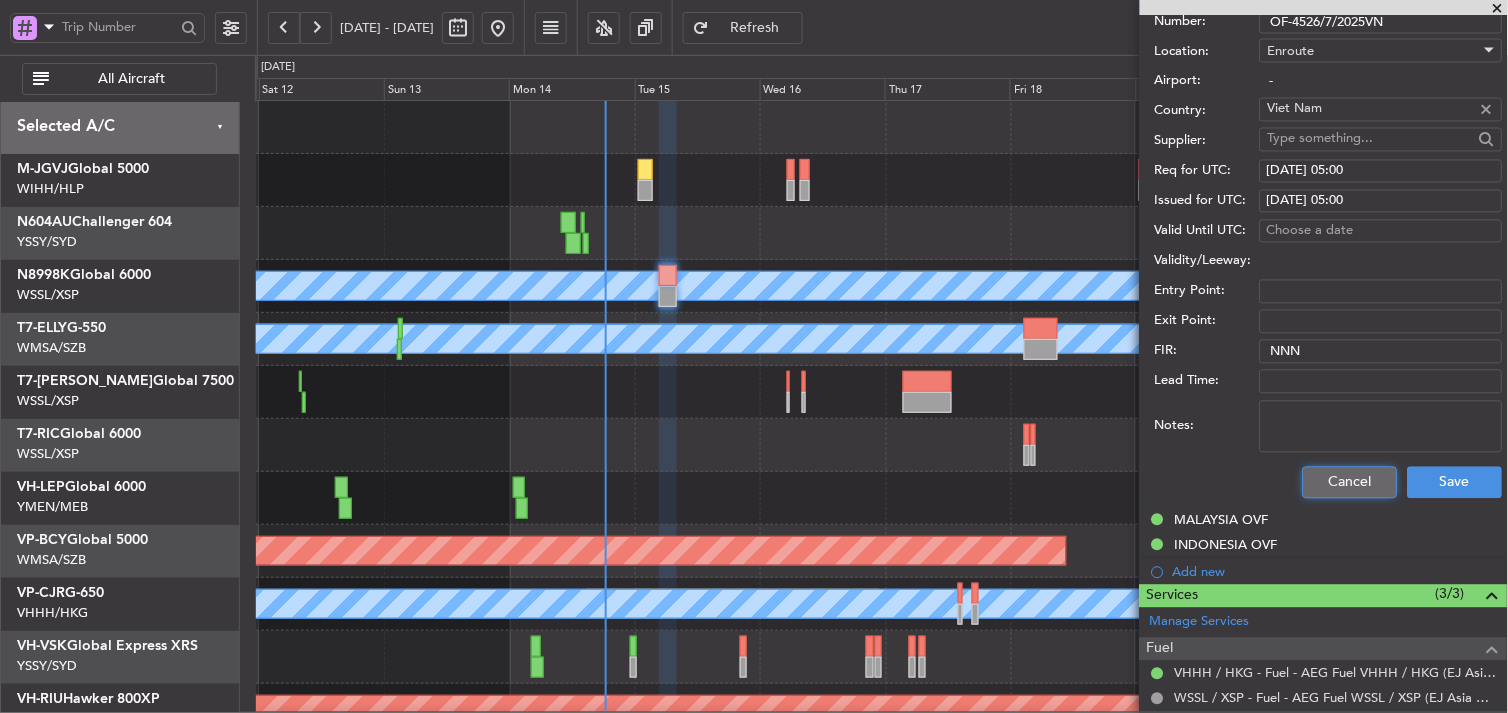 click on "Cancel" at bounding box center (1350, 483) 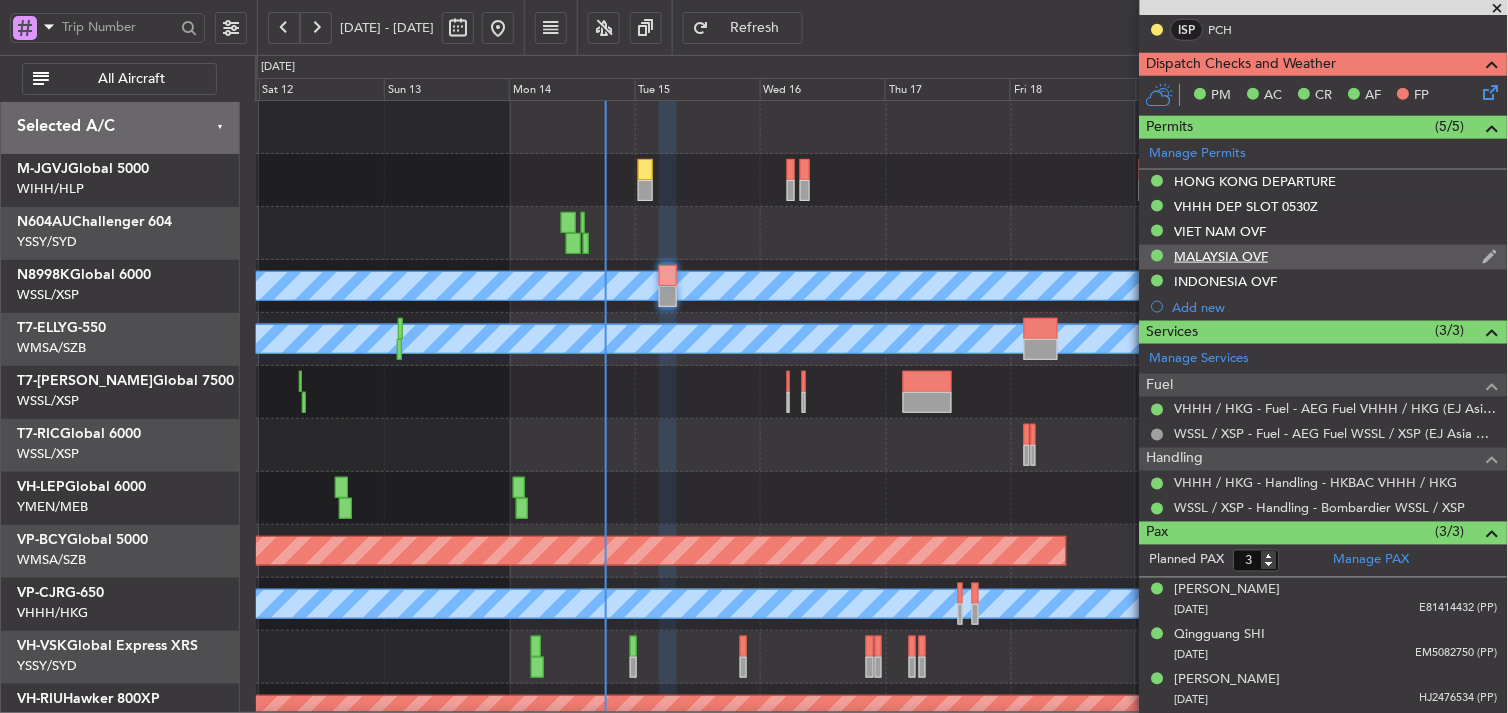 click on "MALAYSIA OVF" at bounding box center (1222, 256) 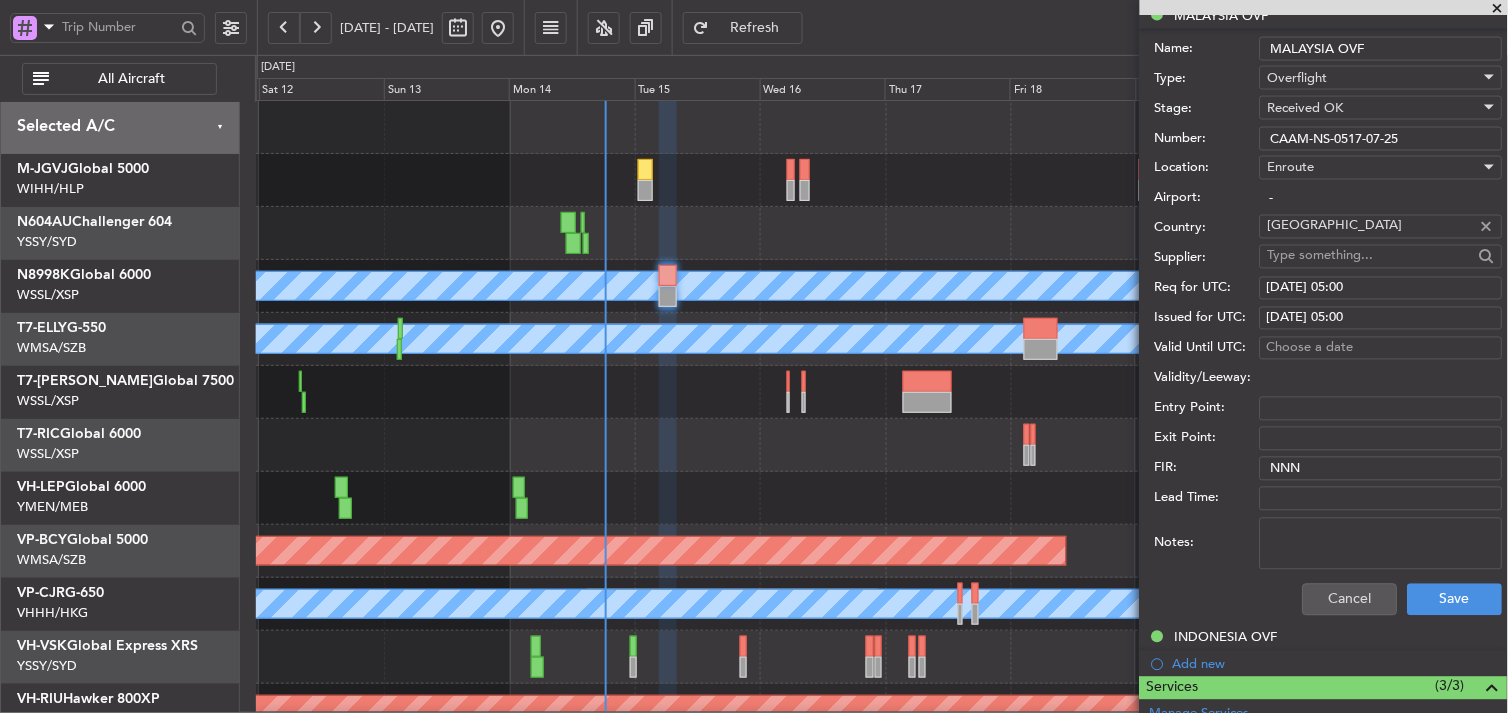scroll, scrollTop: 563, scrollLeft: 0, axis: vertical 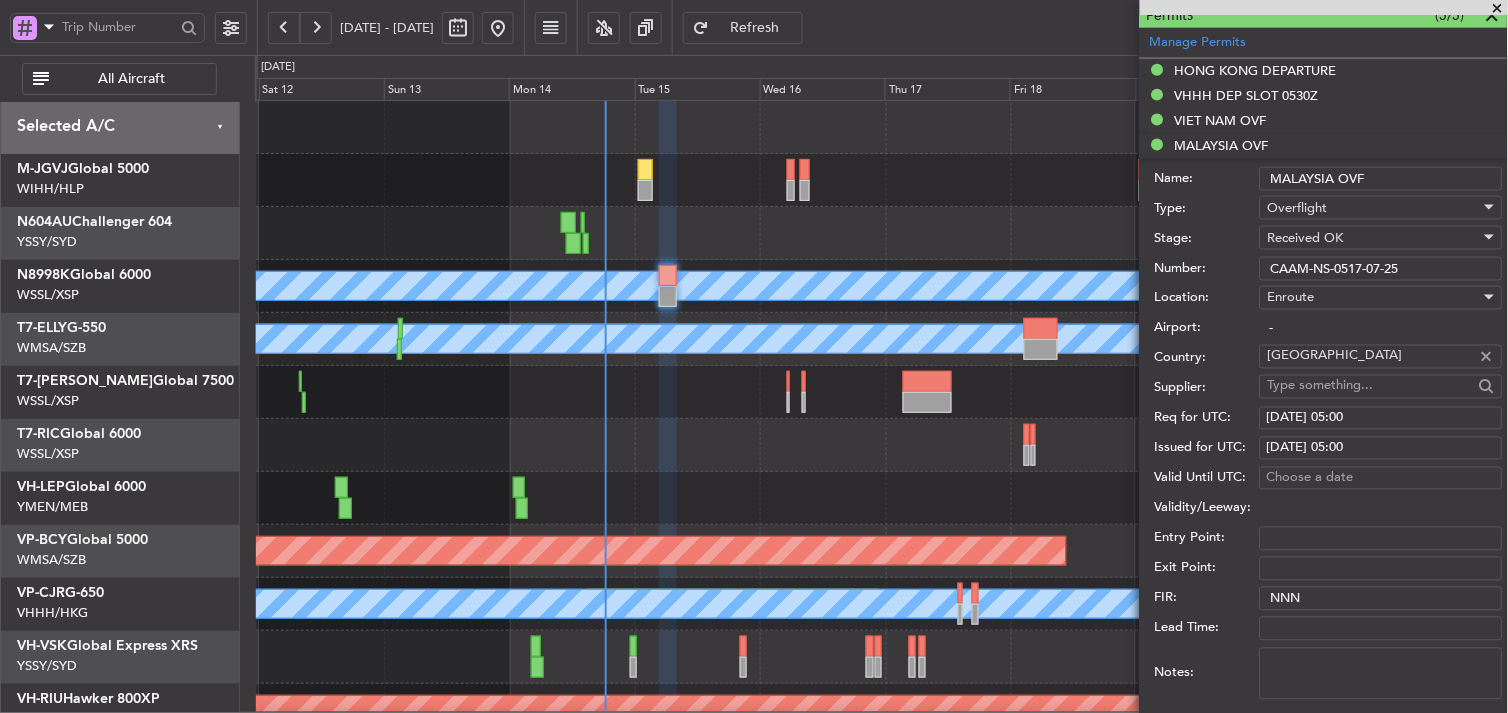 drag, startPoint x: 1417, startPoint y: 272, endPoint x: 1088, endPoint y: 265, distance: 329.07446 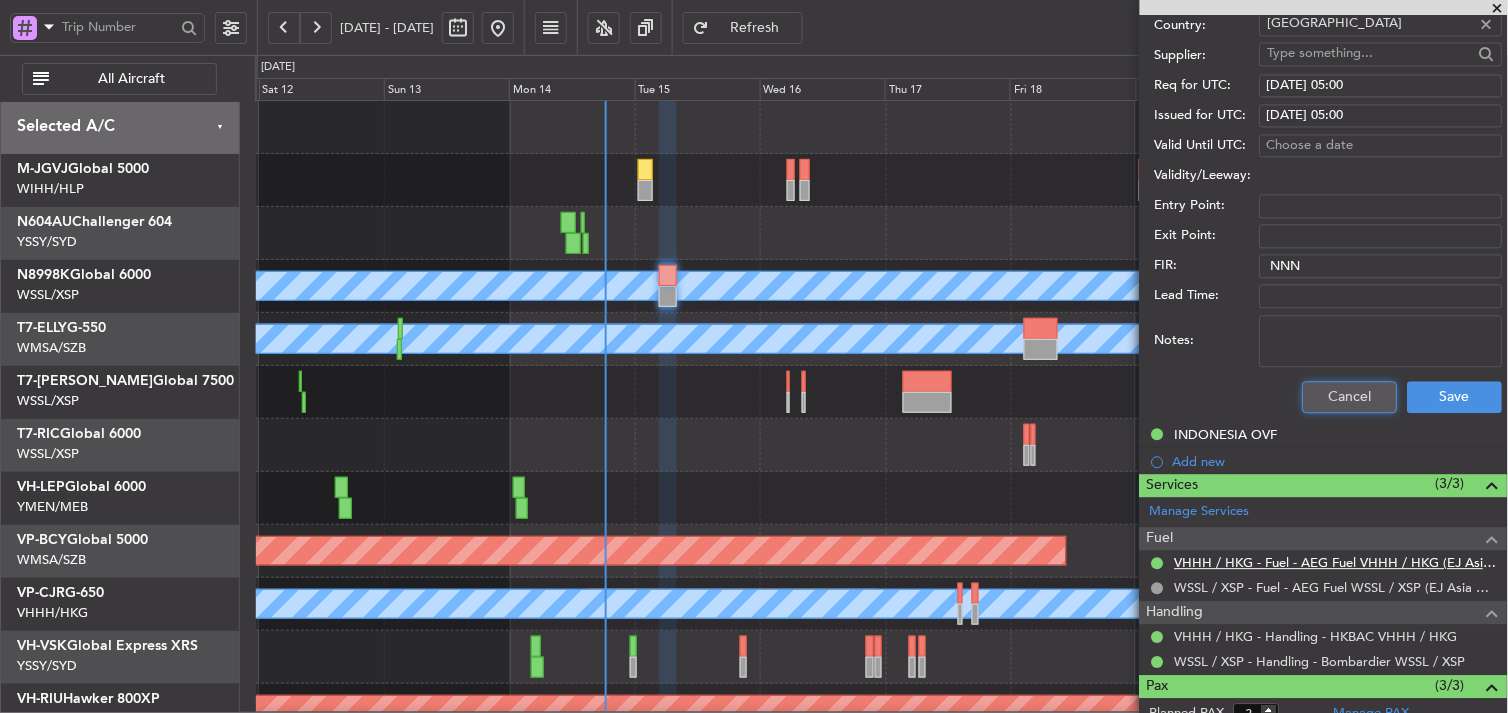 click on "Cancel" at bounding box center (1350, 397) 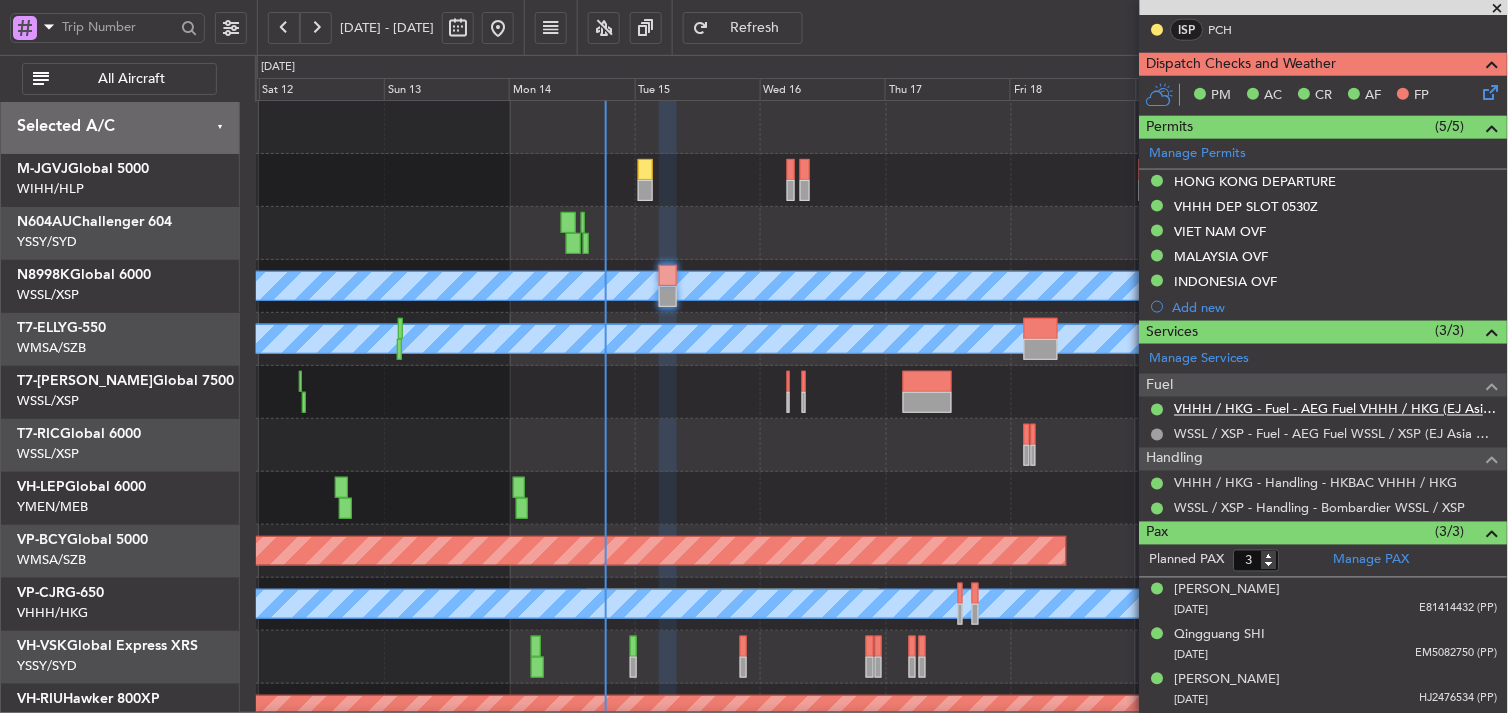 scroll, scrollTop: 452, scrollLeft: 0, axis: vertical 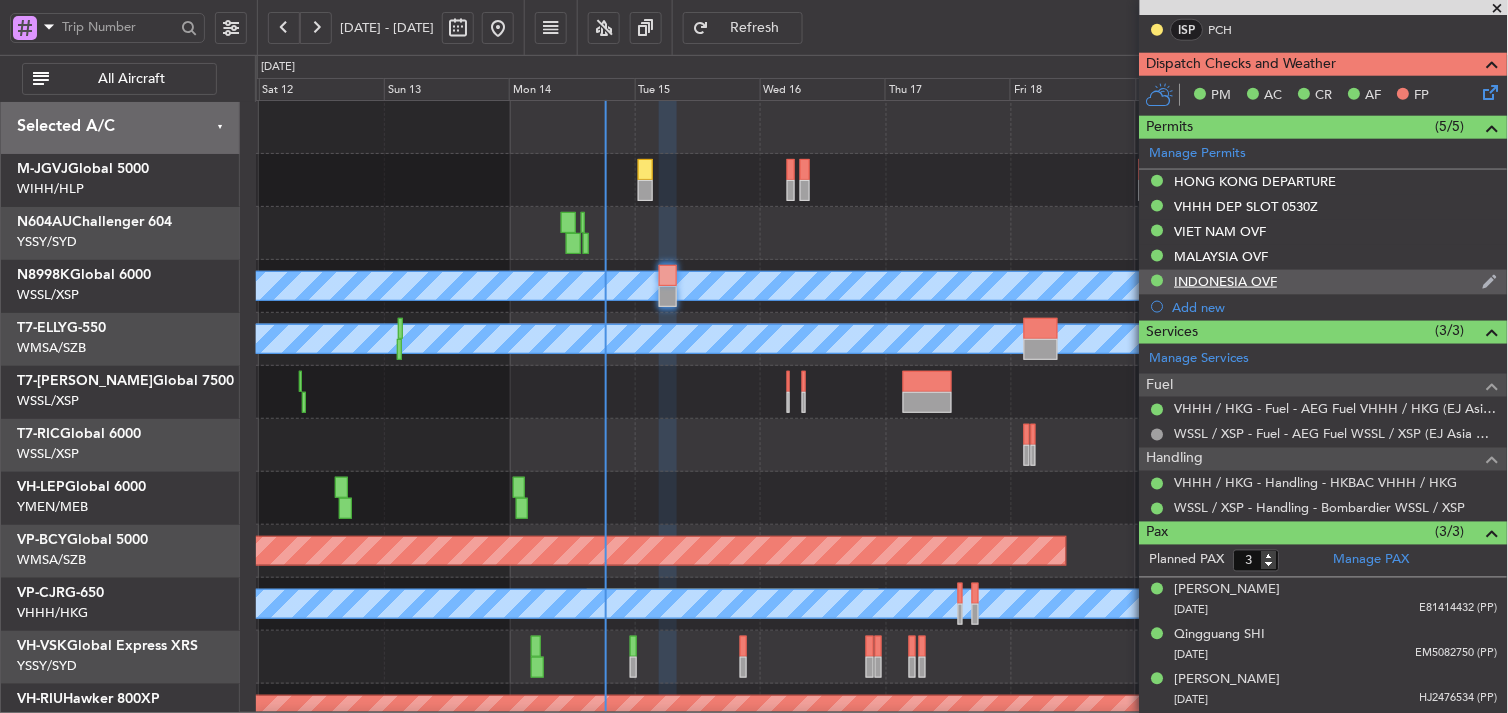 click on "INDONESIA OVF" at bounding box center (1324, 282) 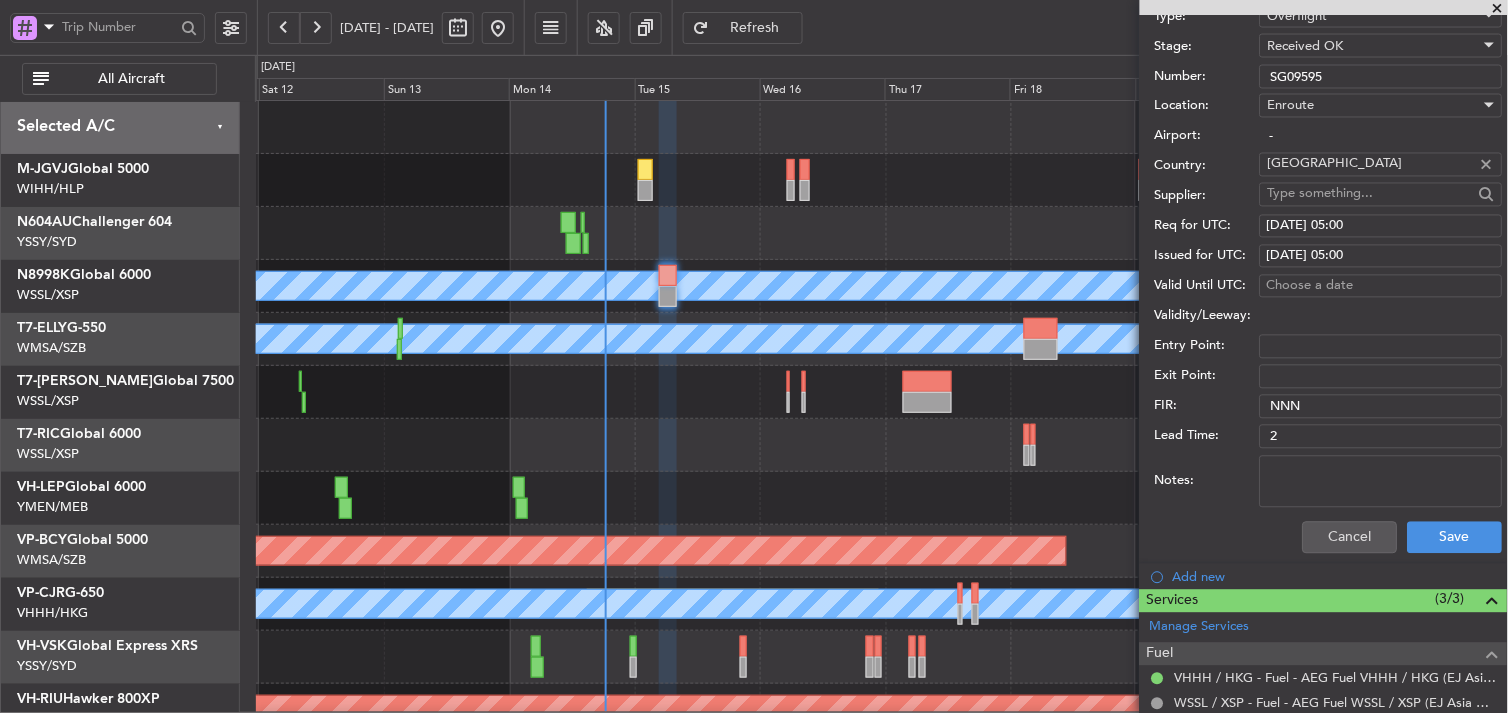 scroll, scrollTop: 674, scrollLeft: 0, axis: vertical 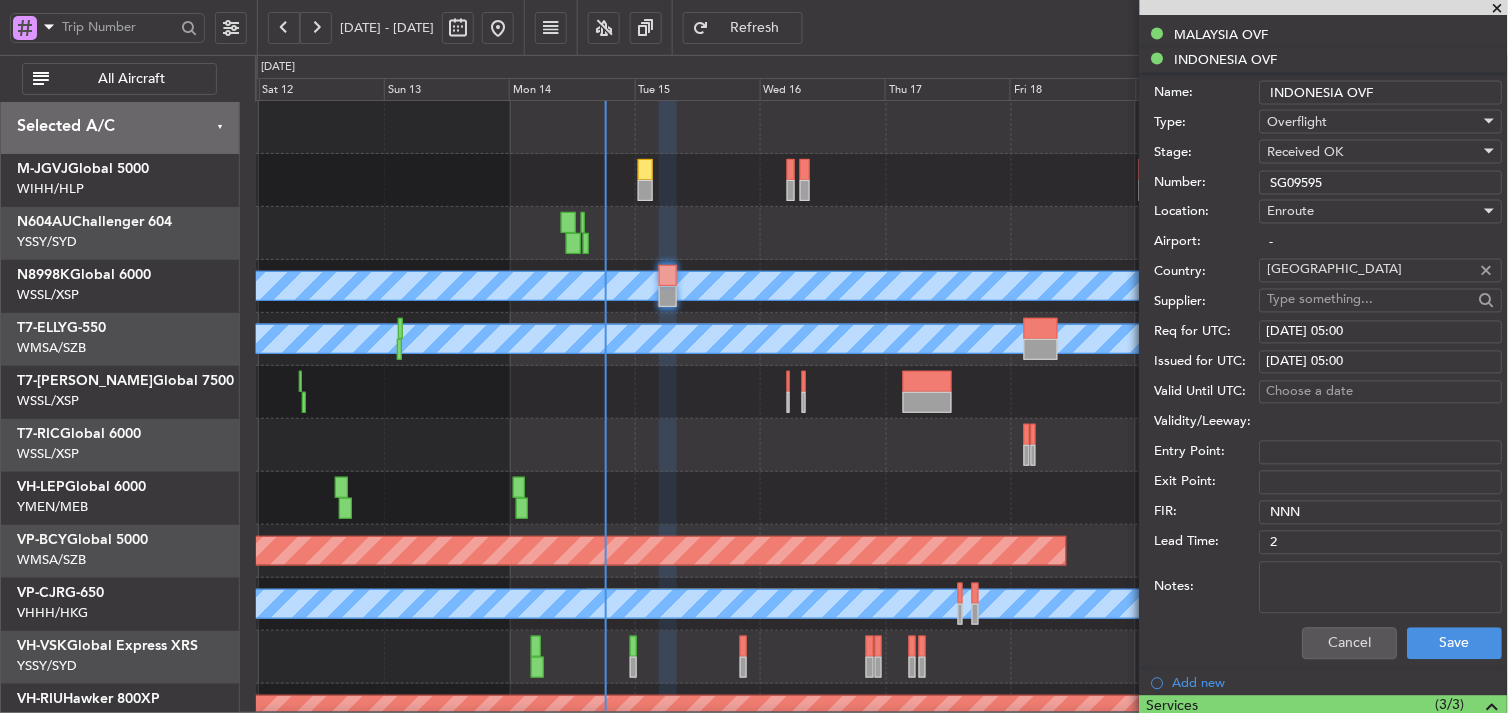 drag, startPoint x: 1275, startPoint y: 181, endPoint x: 1216, endPoint y: 182, distance: 59.008472 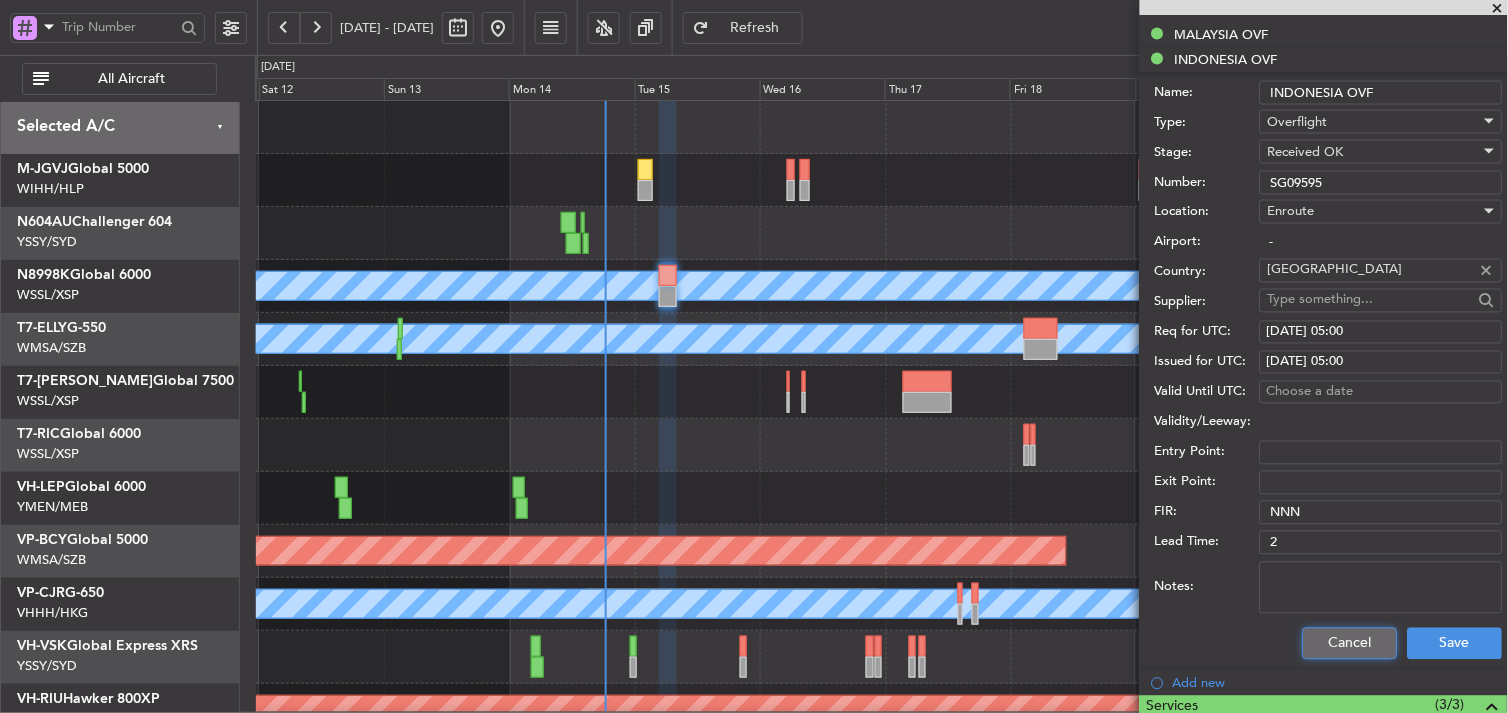 click on "Cancel" at bounding box center (1350, 644) 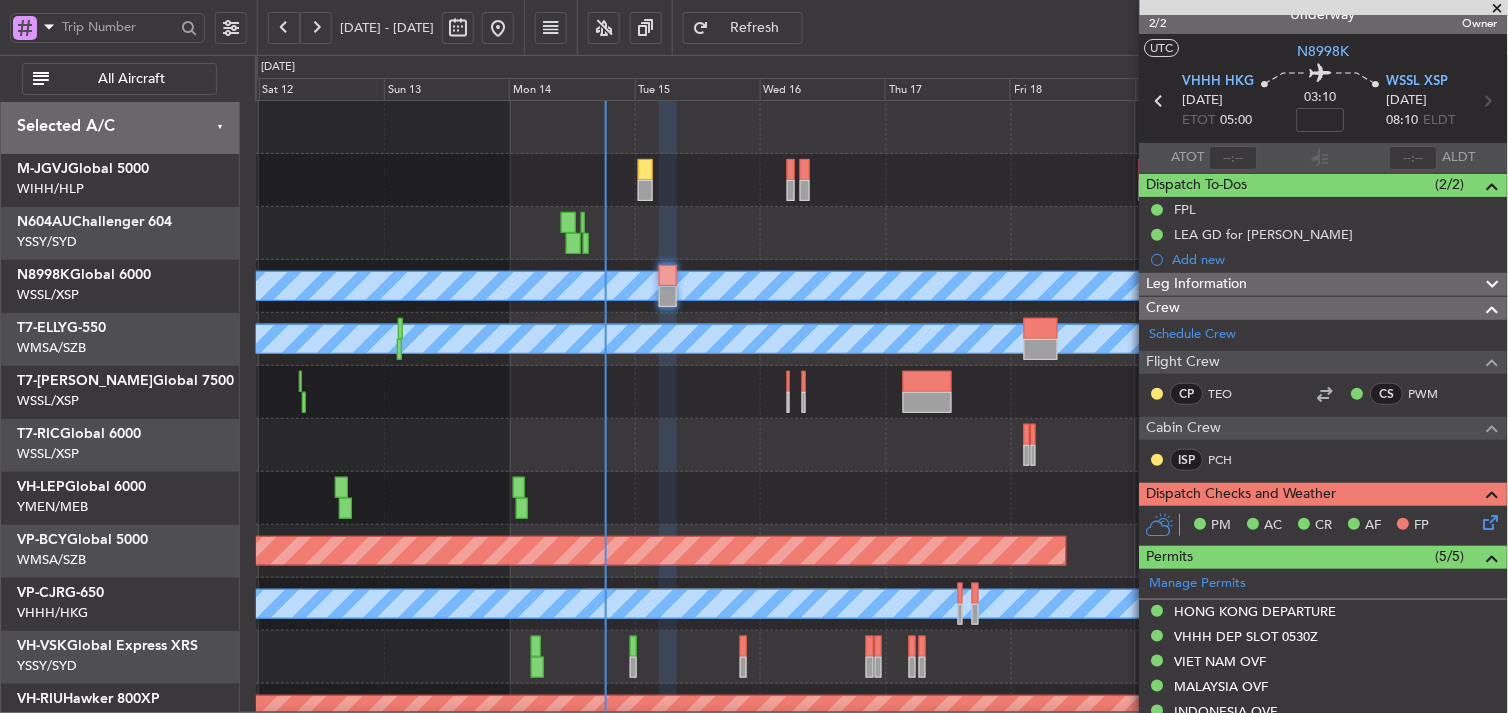 scroll, scrollTop: 0, scrollLeft: 0, axis: both 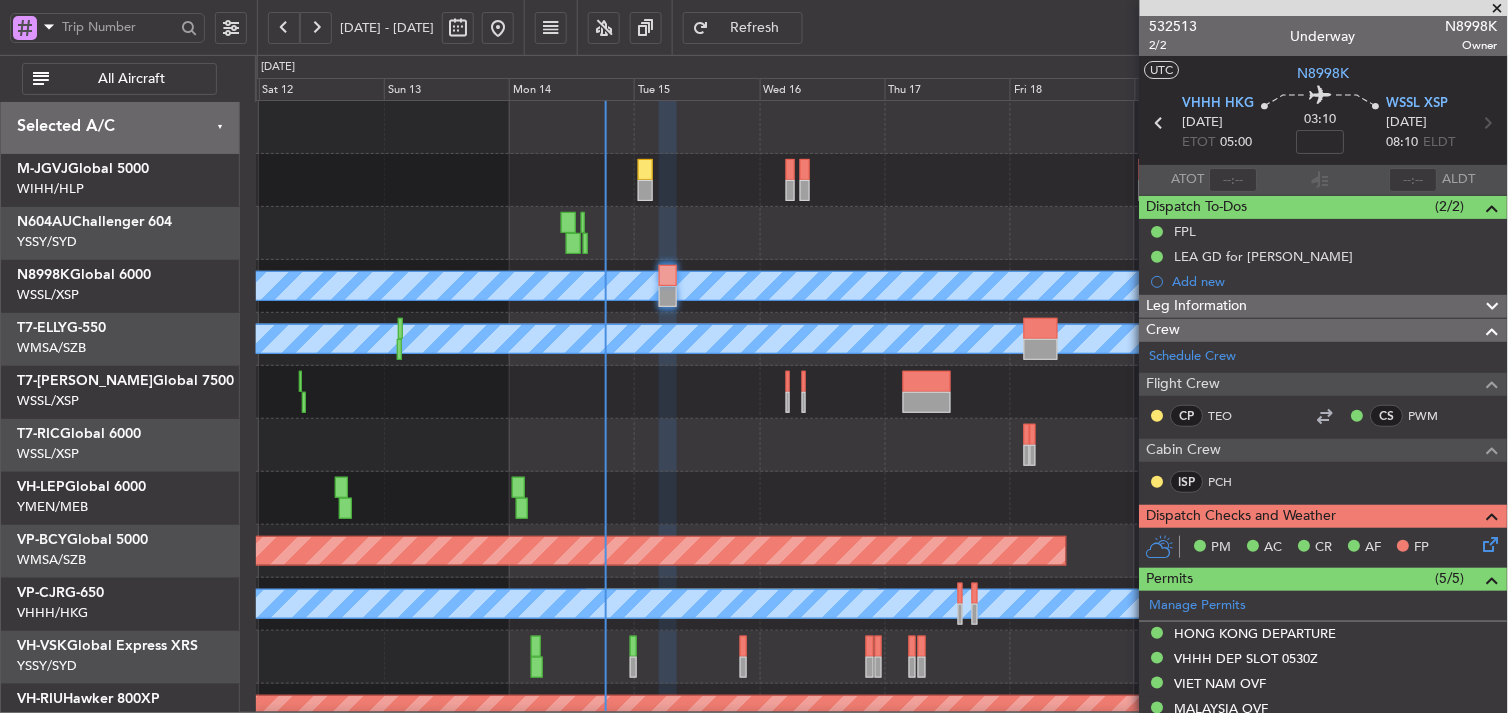 click on "Planned Maint [GEOGRAPHIC_DATA] (Seletar)
Planned Maint [GEOGRAPHIC_DATA] (Seletar)" 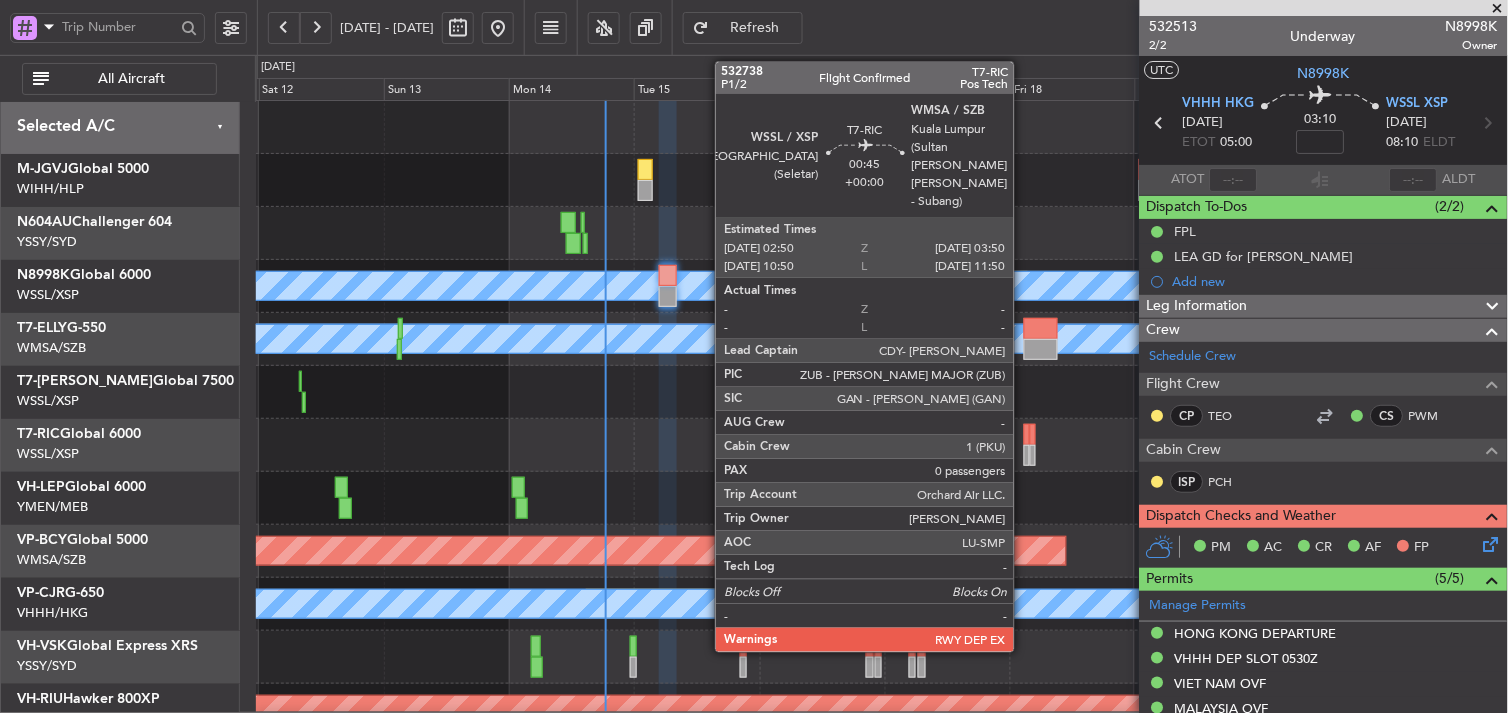 click 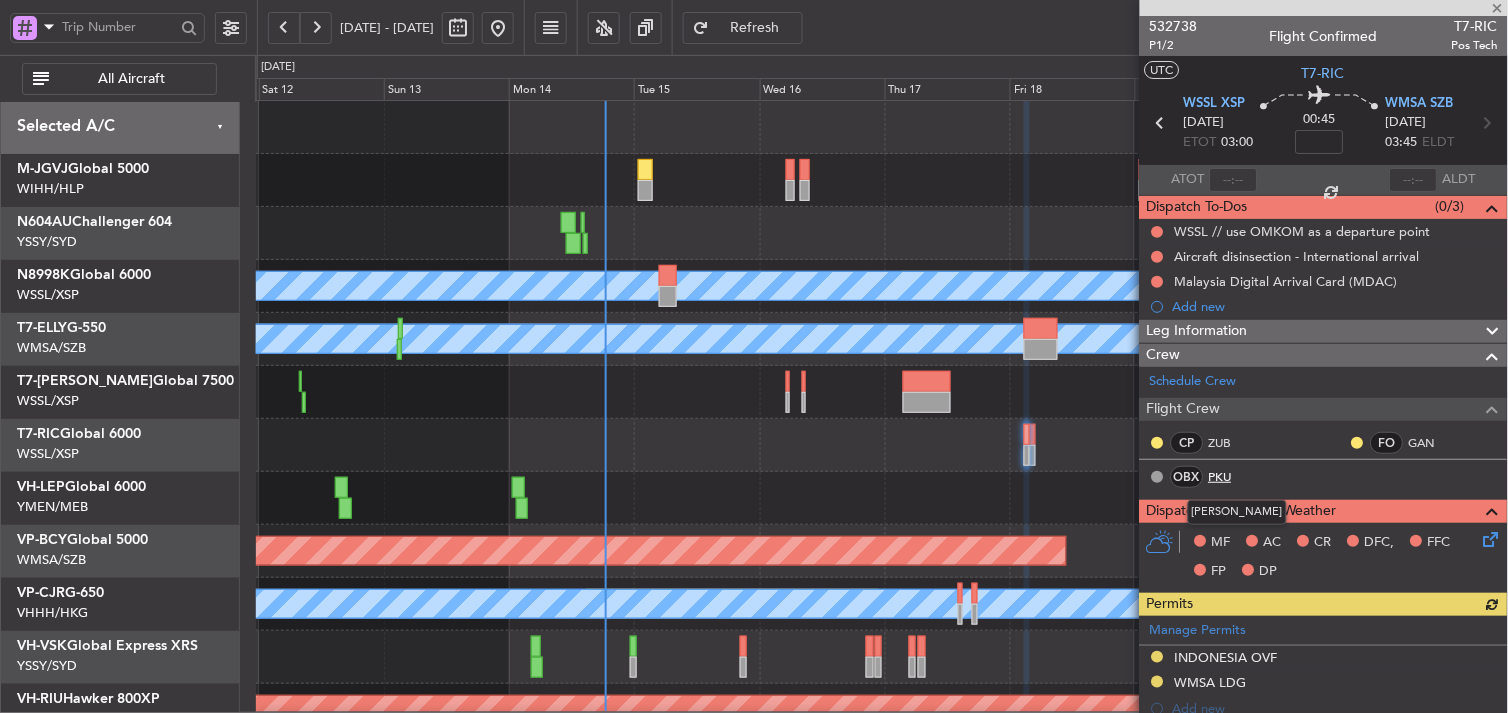 click on "PKU" 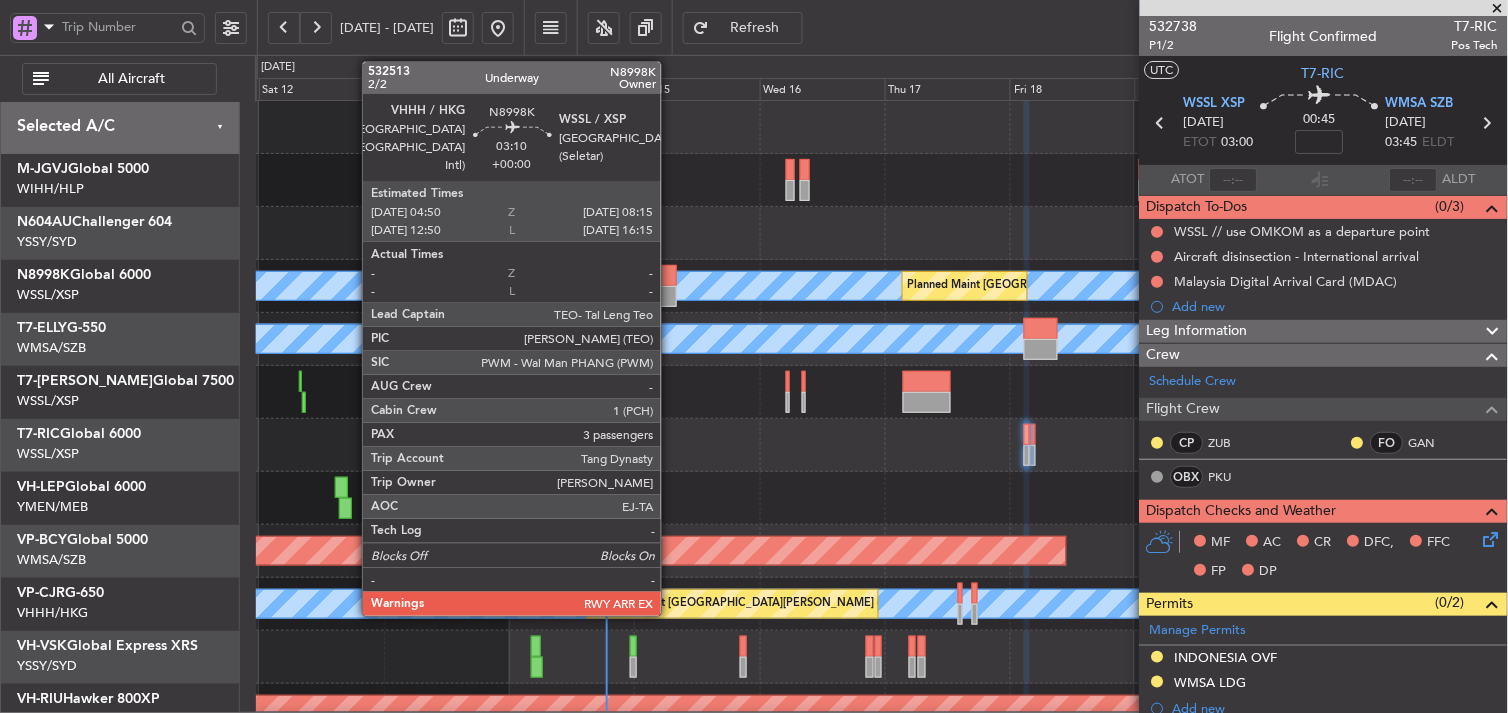 click 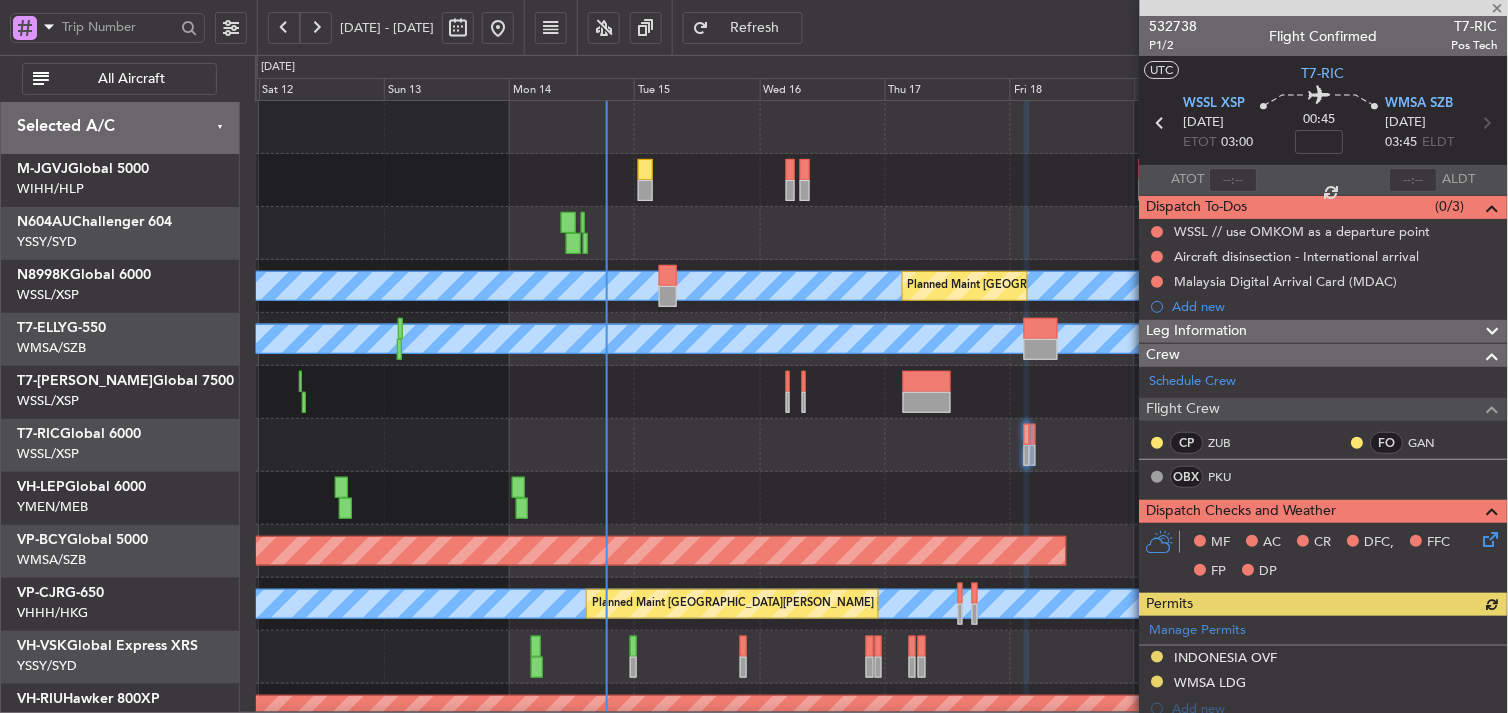 type on "3" 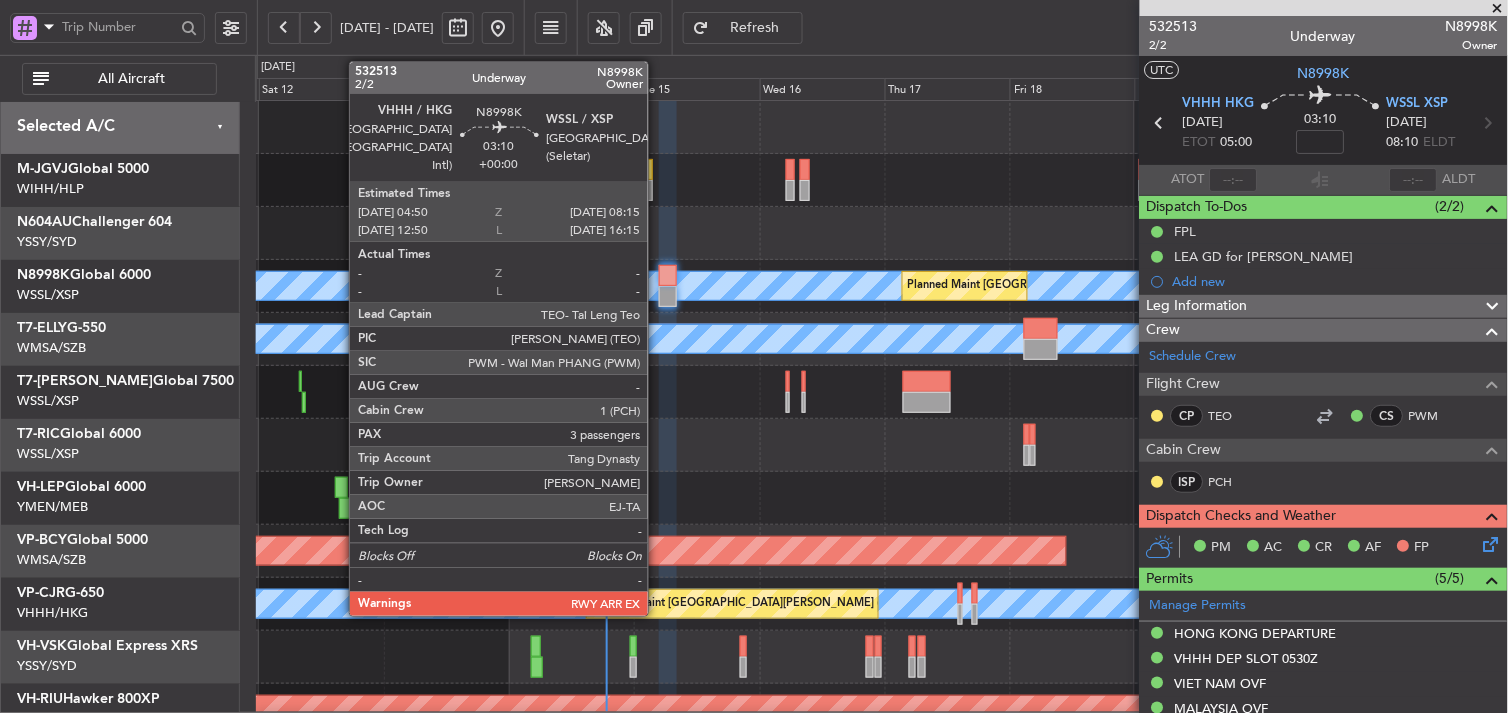 click 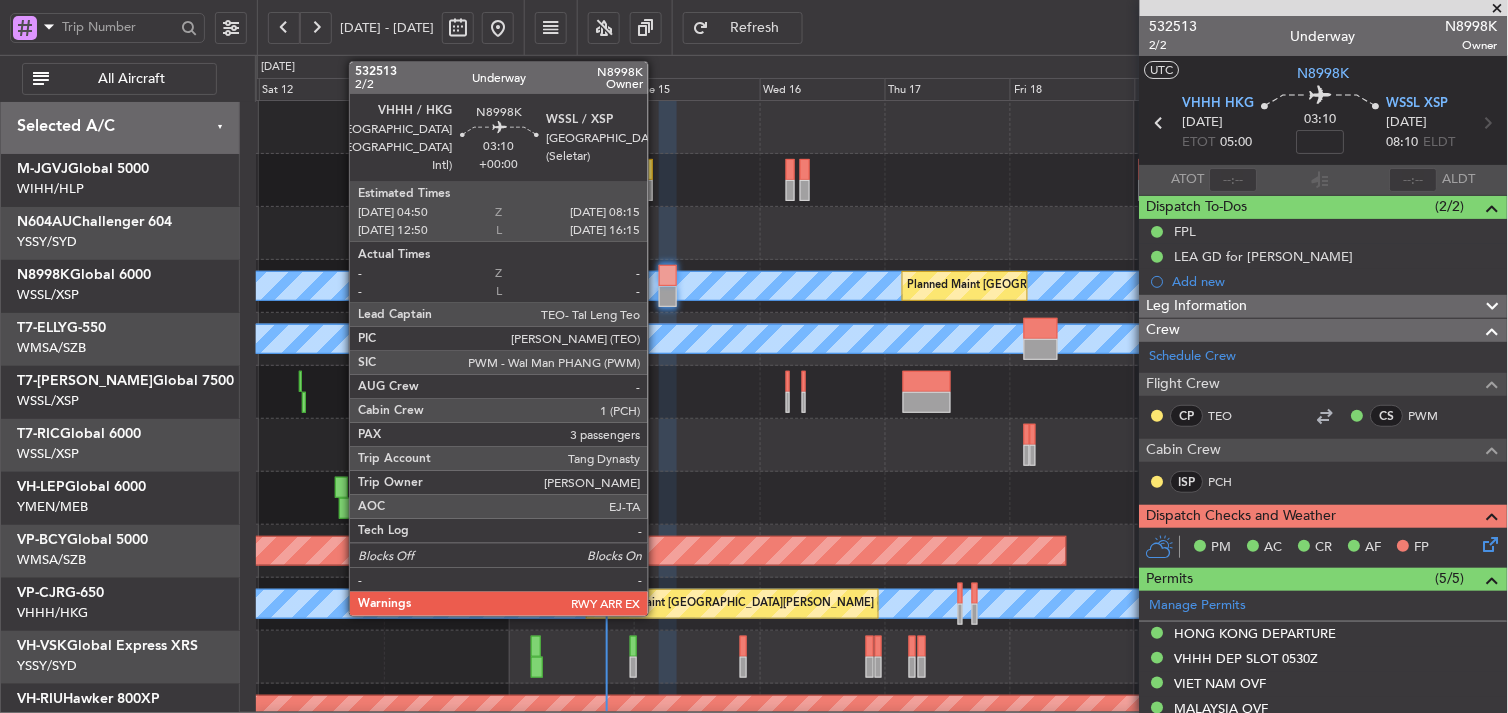 click 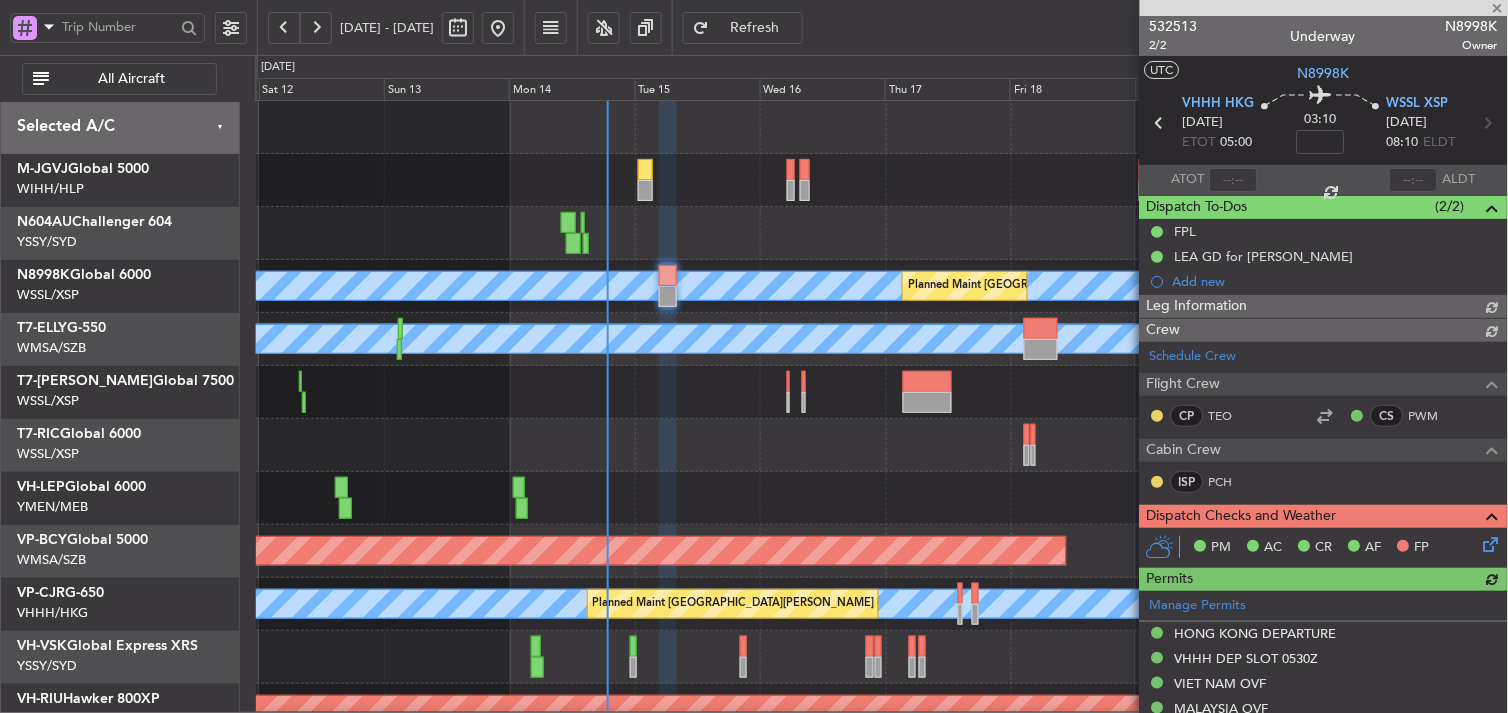 type on "[PERSON_NAME] (HHAFI)" 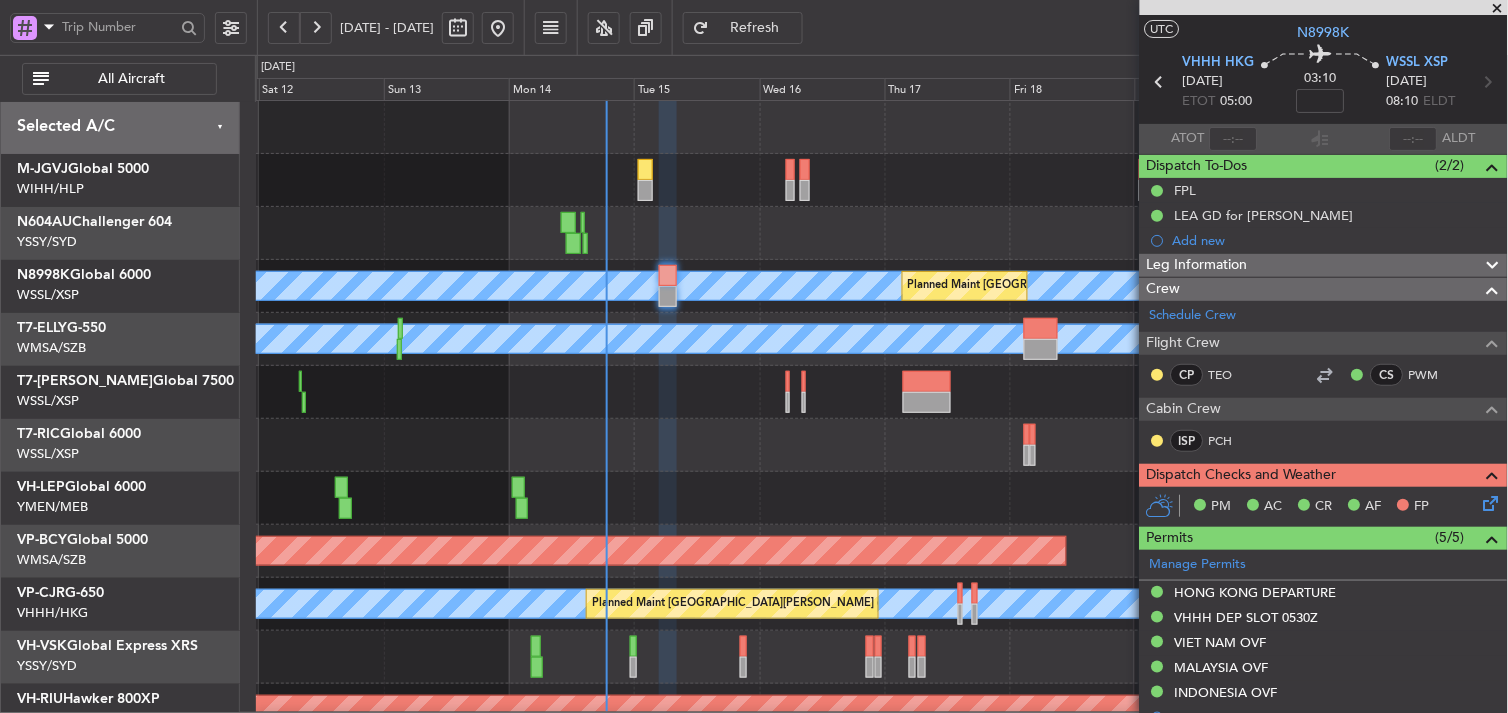 scroll, scrollTop: 0, scrollLeft: 0, axis: both 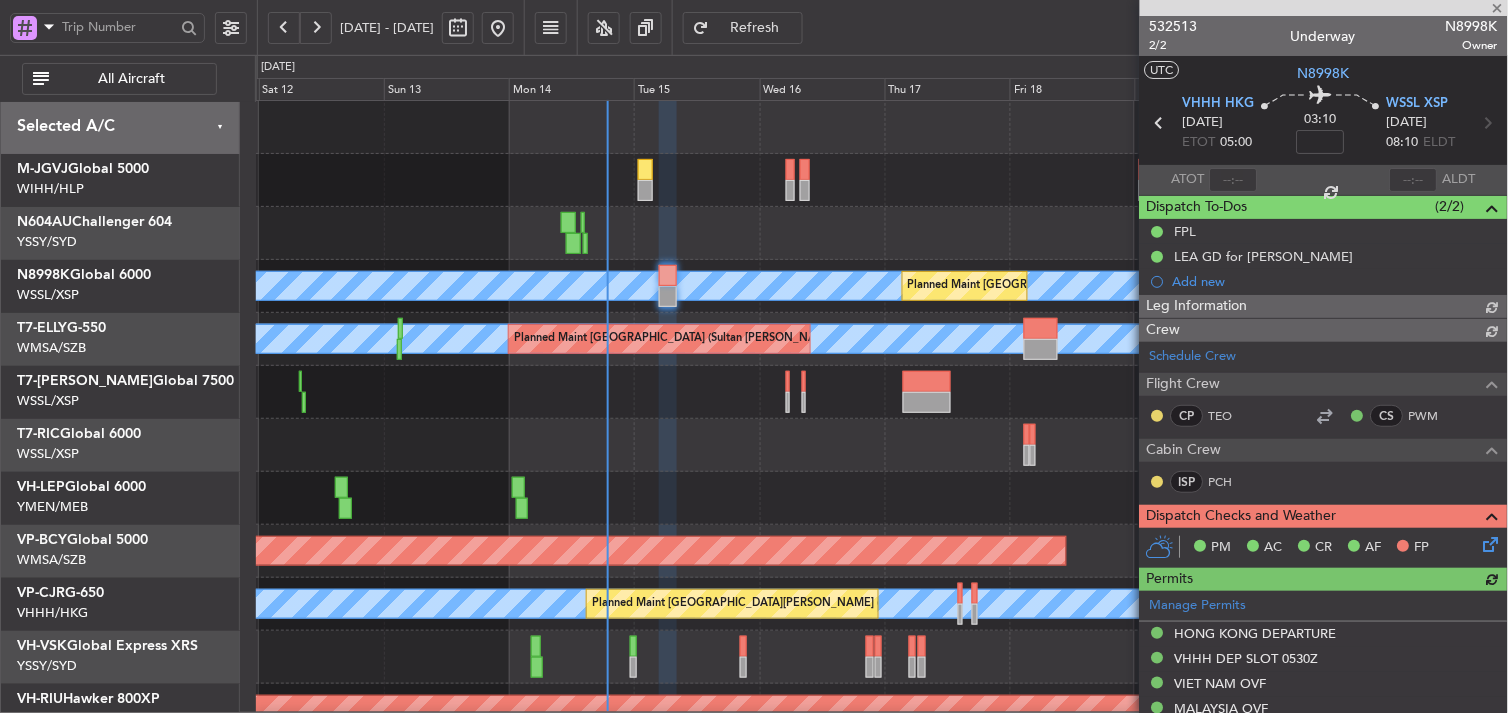 type on "[PERSON_NAME] (HHAFI)" 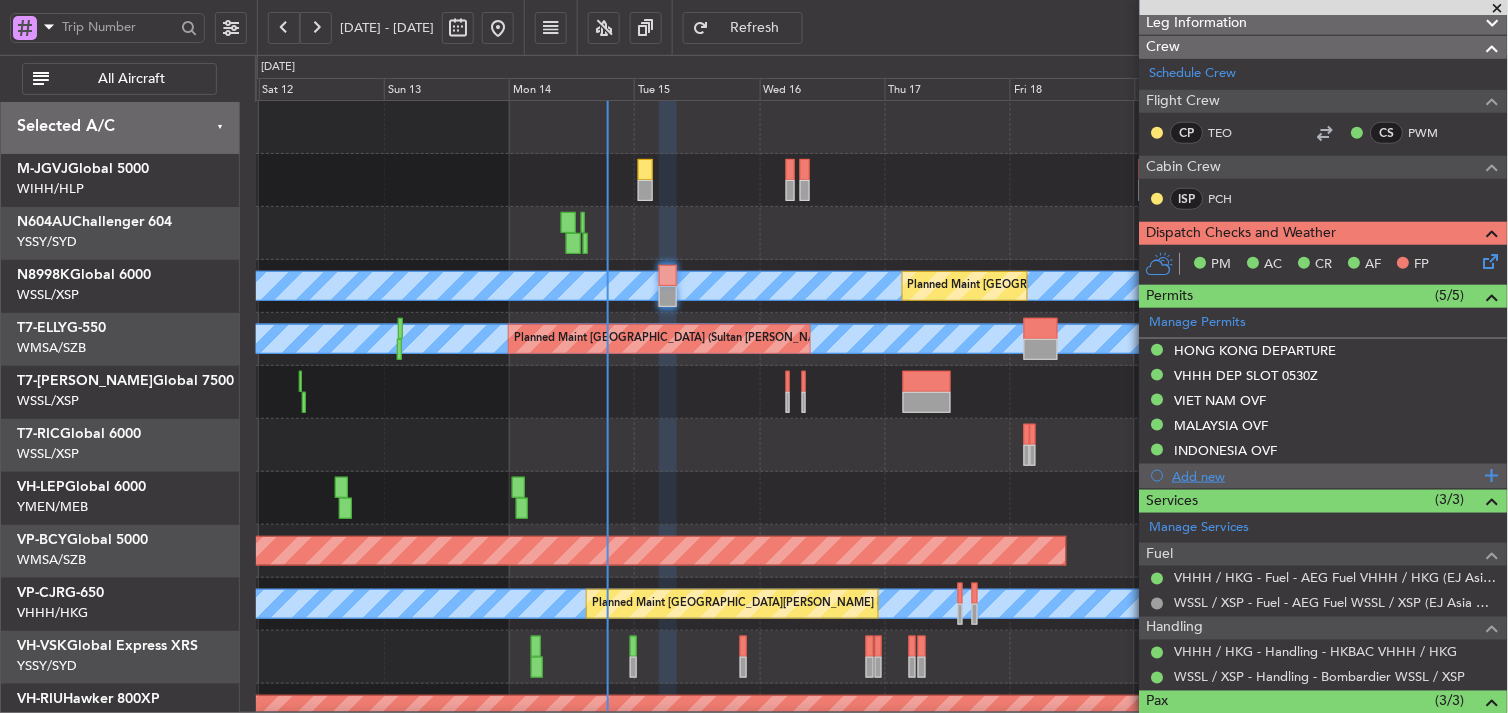scroll, scrollTop: 230, scrollLeft: 0, axis: vertical 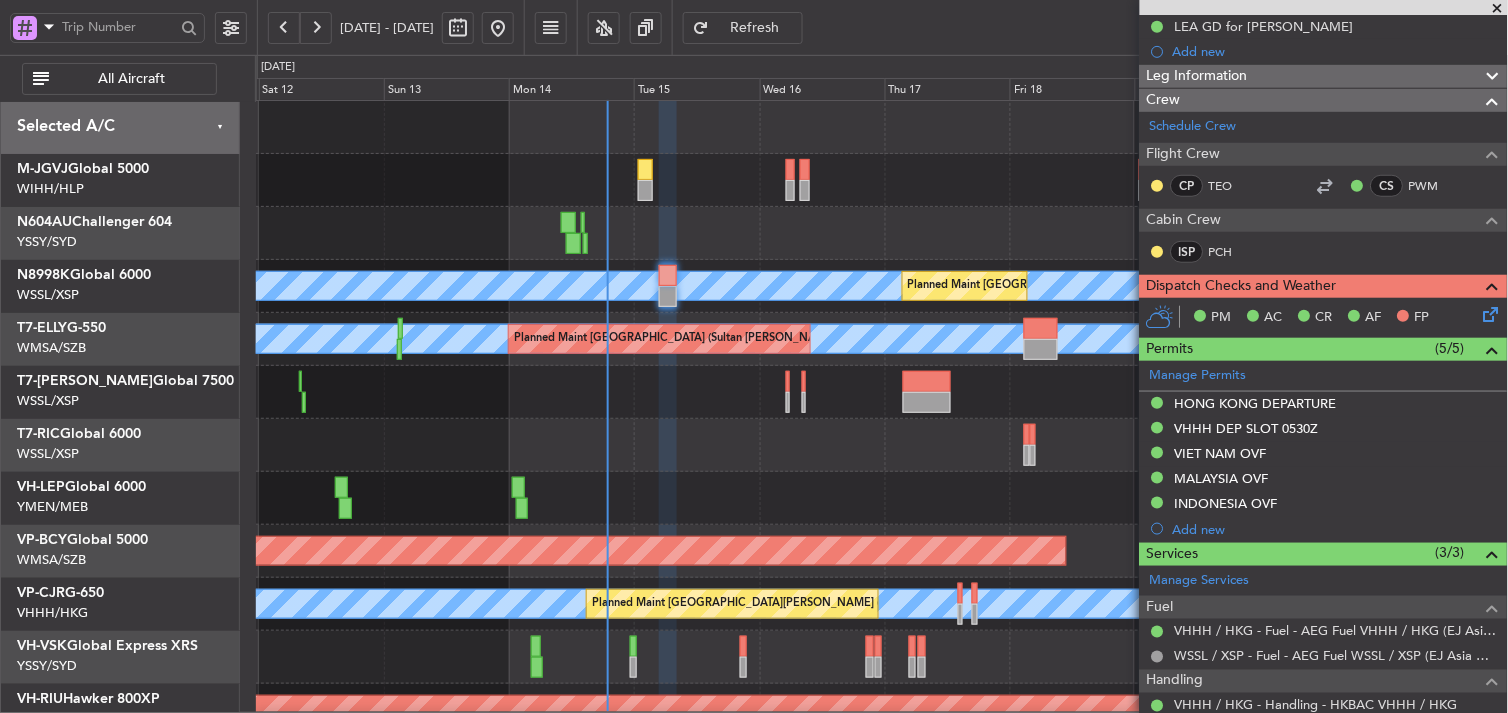 click 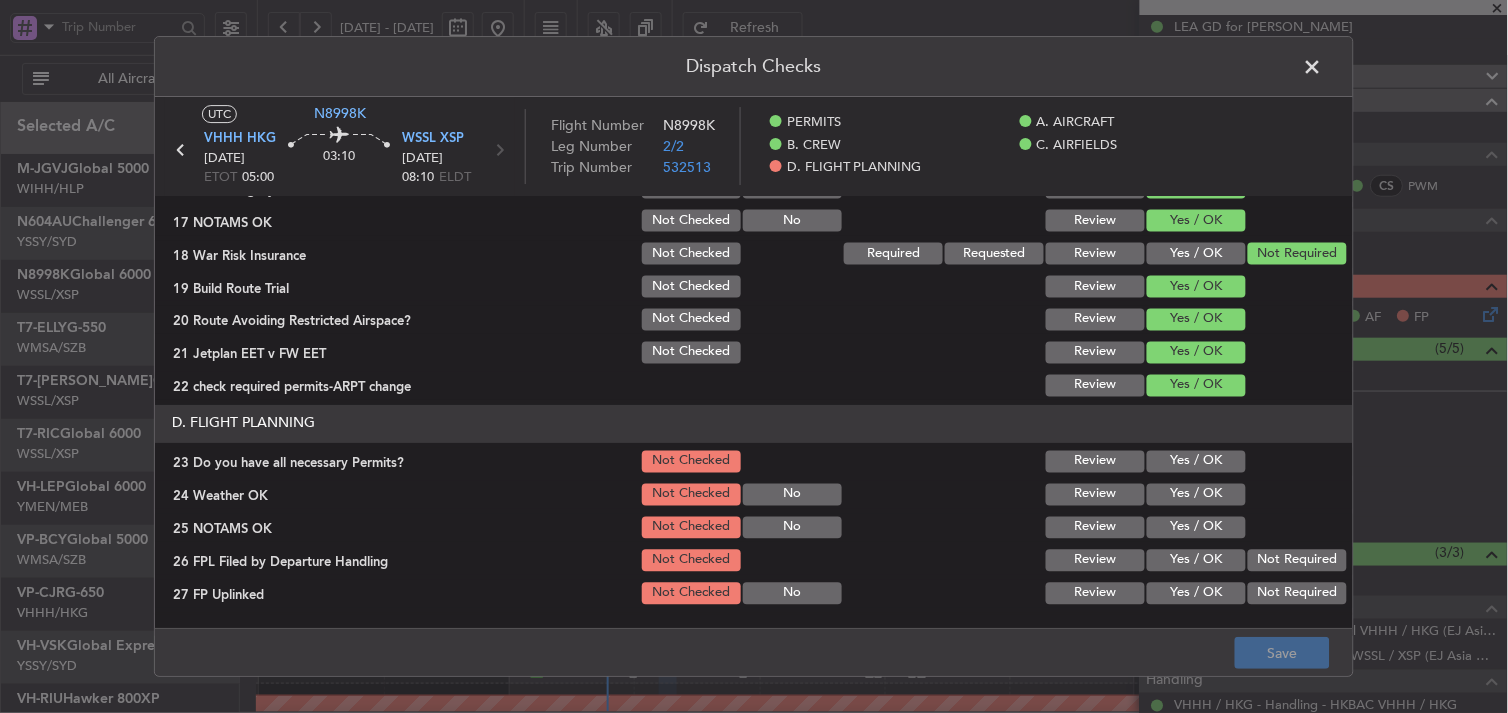 scroll, scrollTop: 816, scrollLeft: 0, axis: vertical 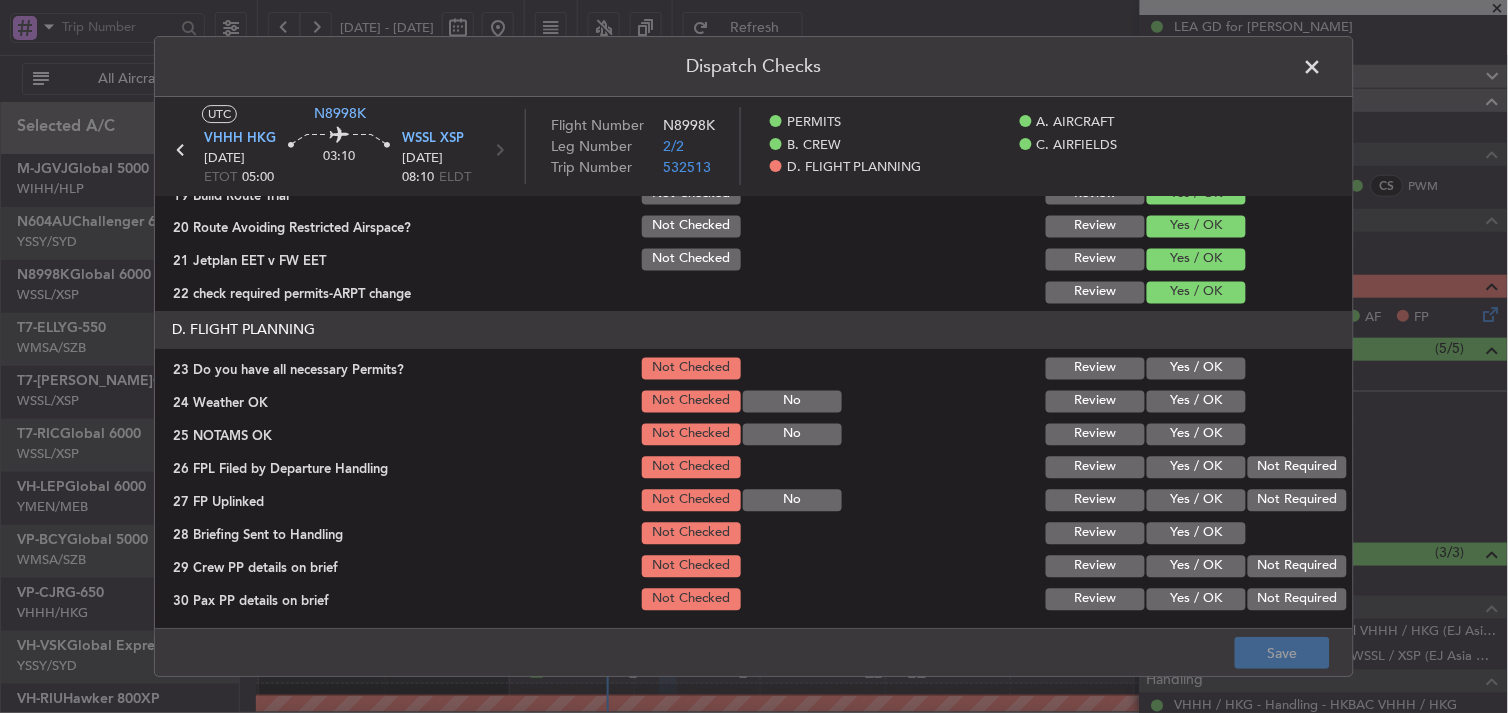 click on "Yes / OK" 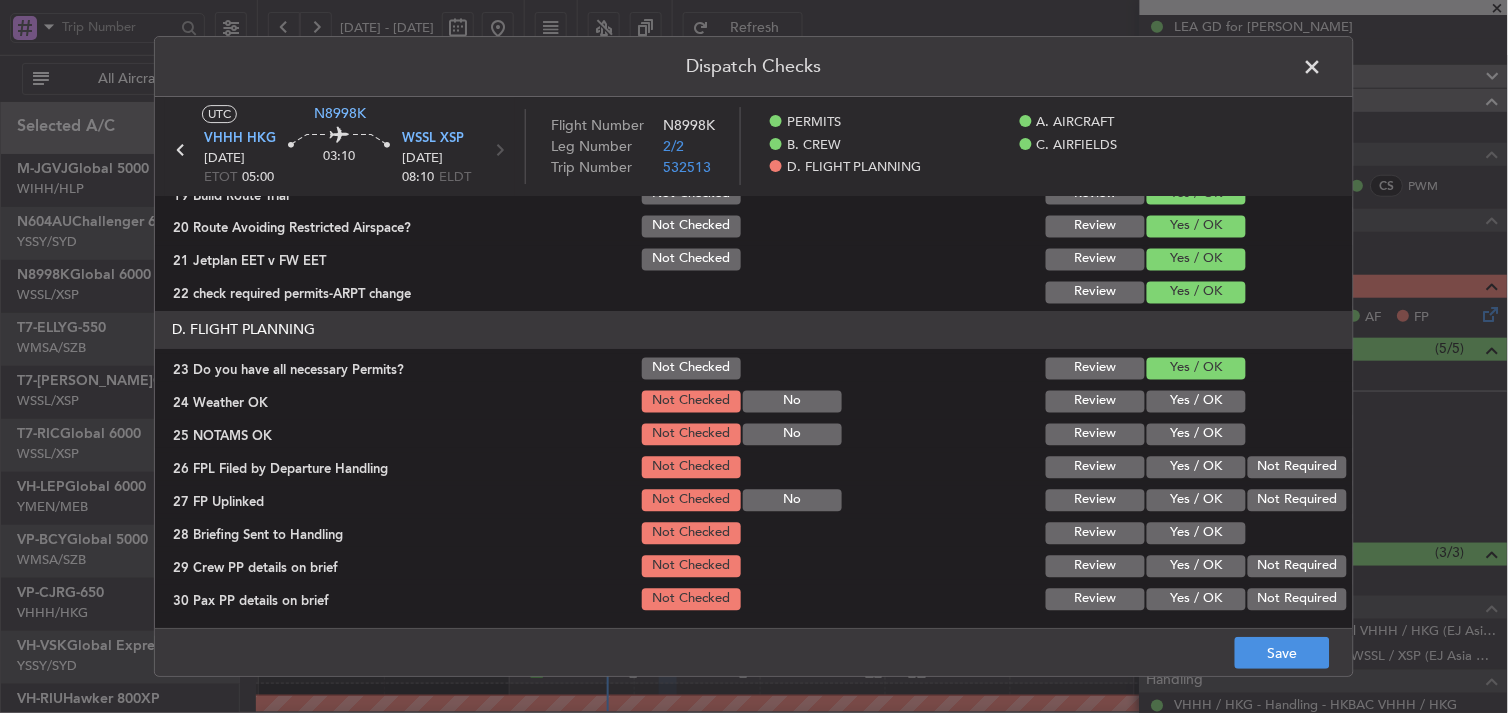 click on "Yes / OK" 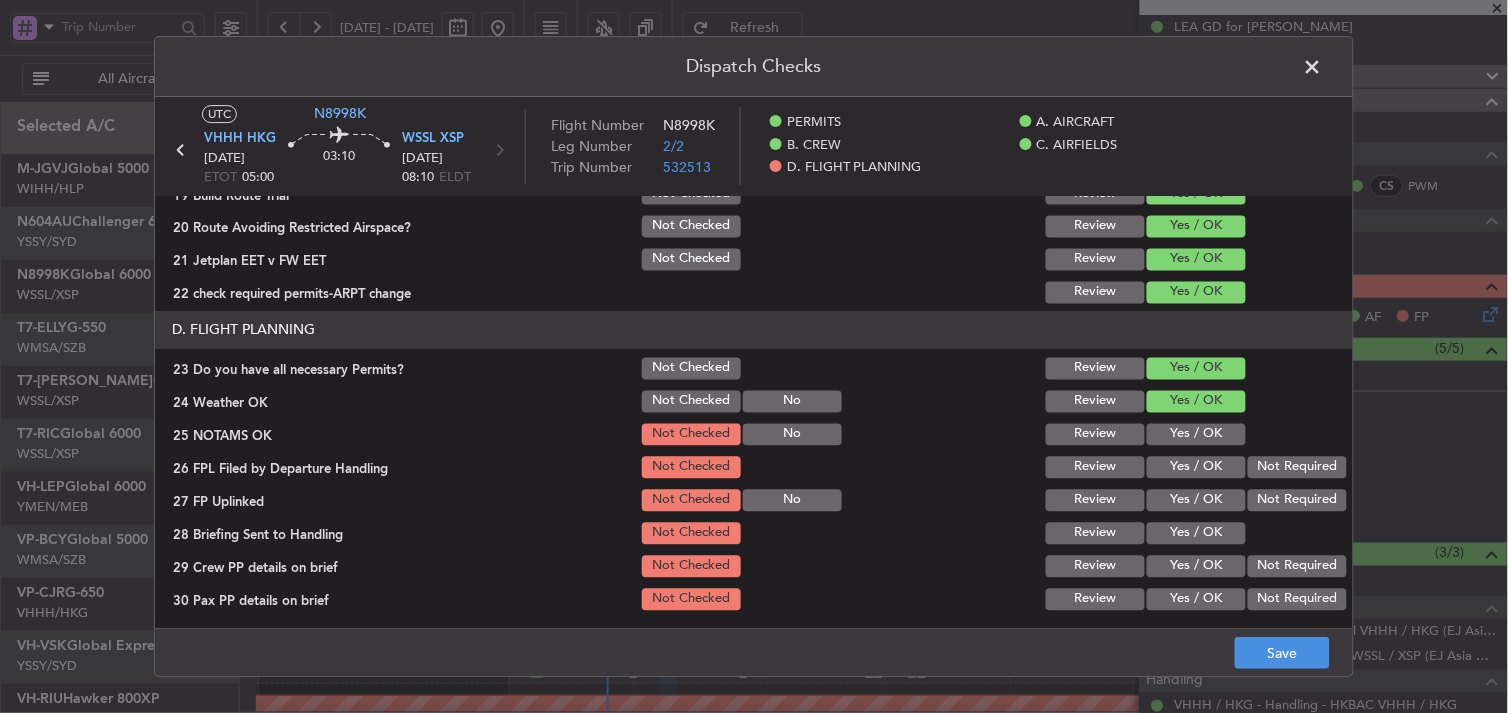 click on "Yes / OK" 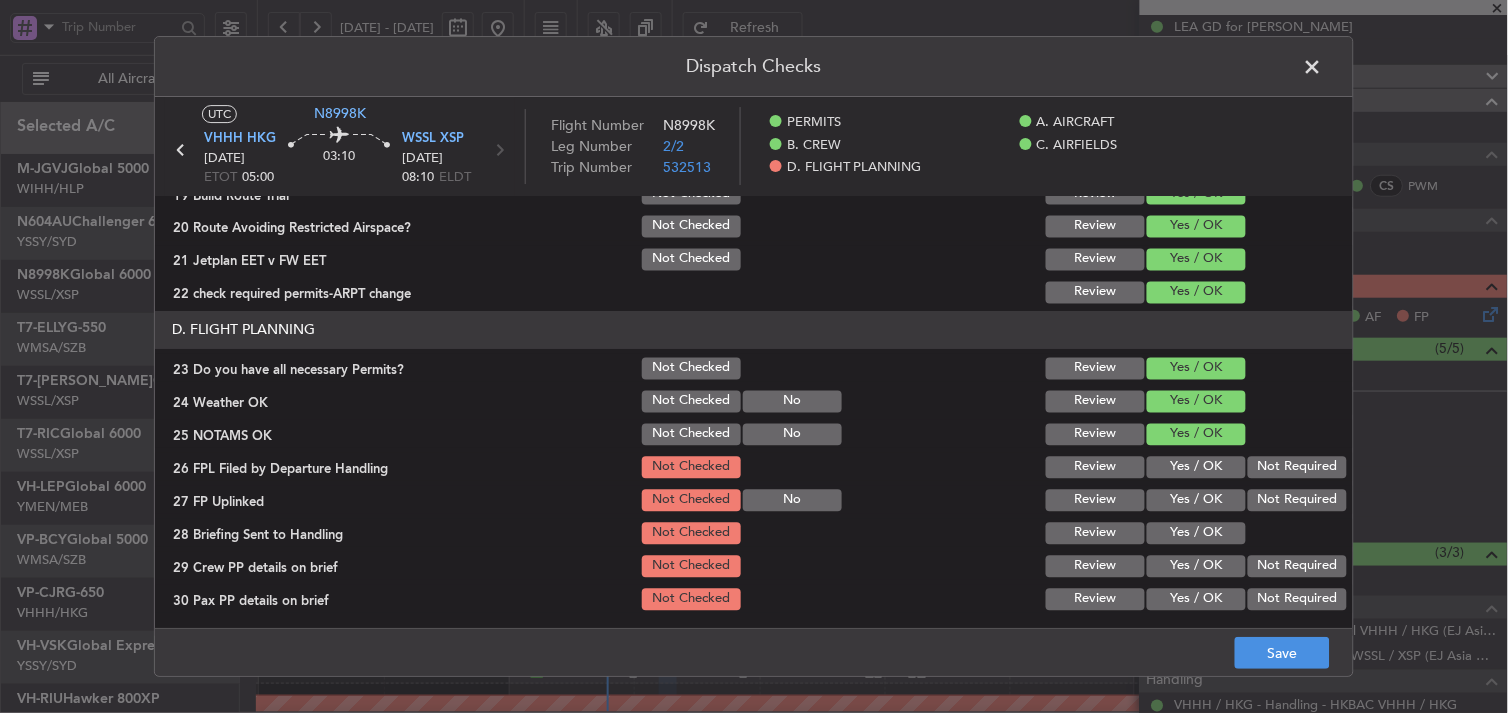 click on "Yes / OK" 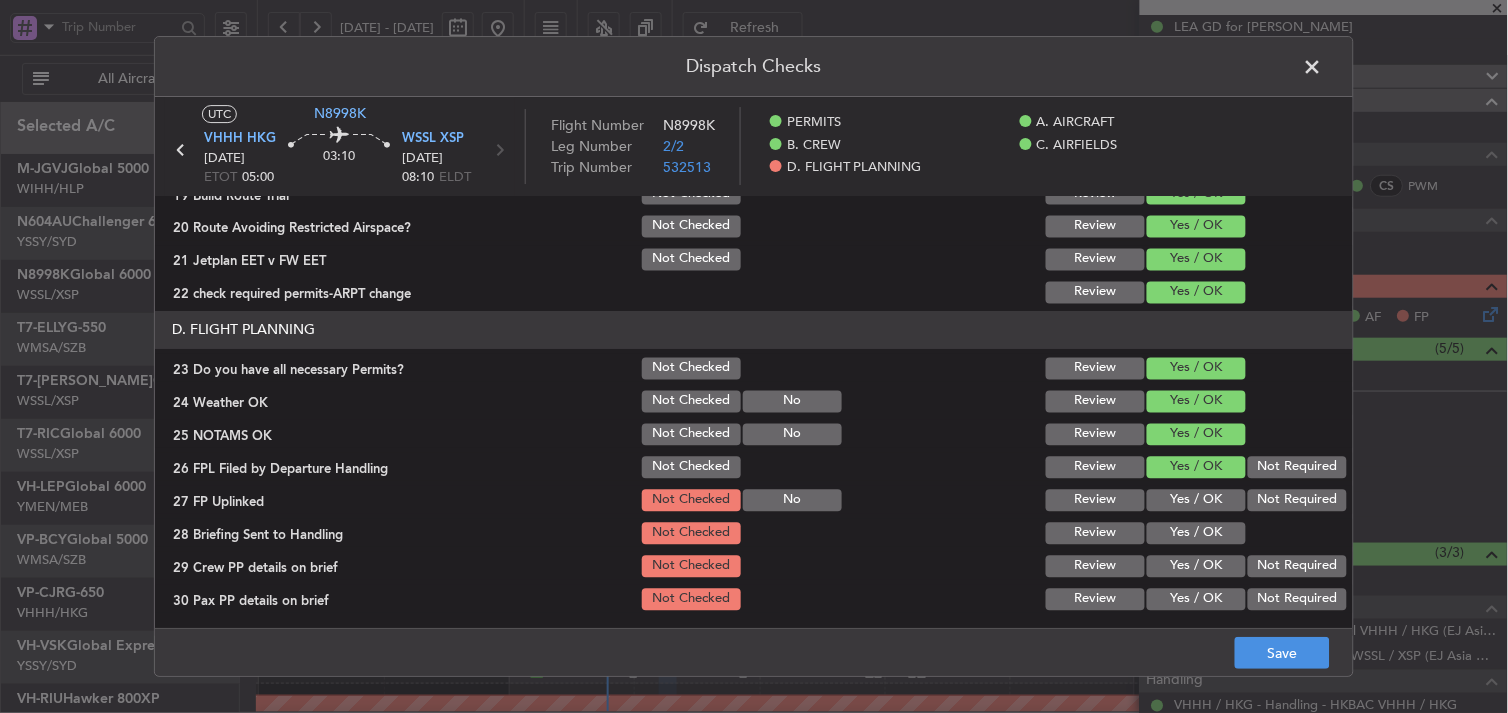 click on "Yes / OK" 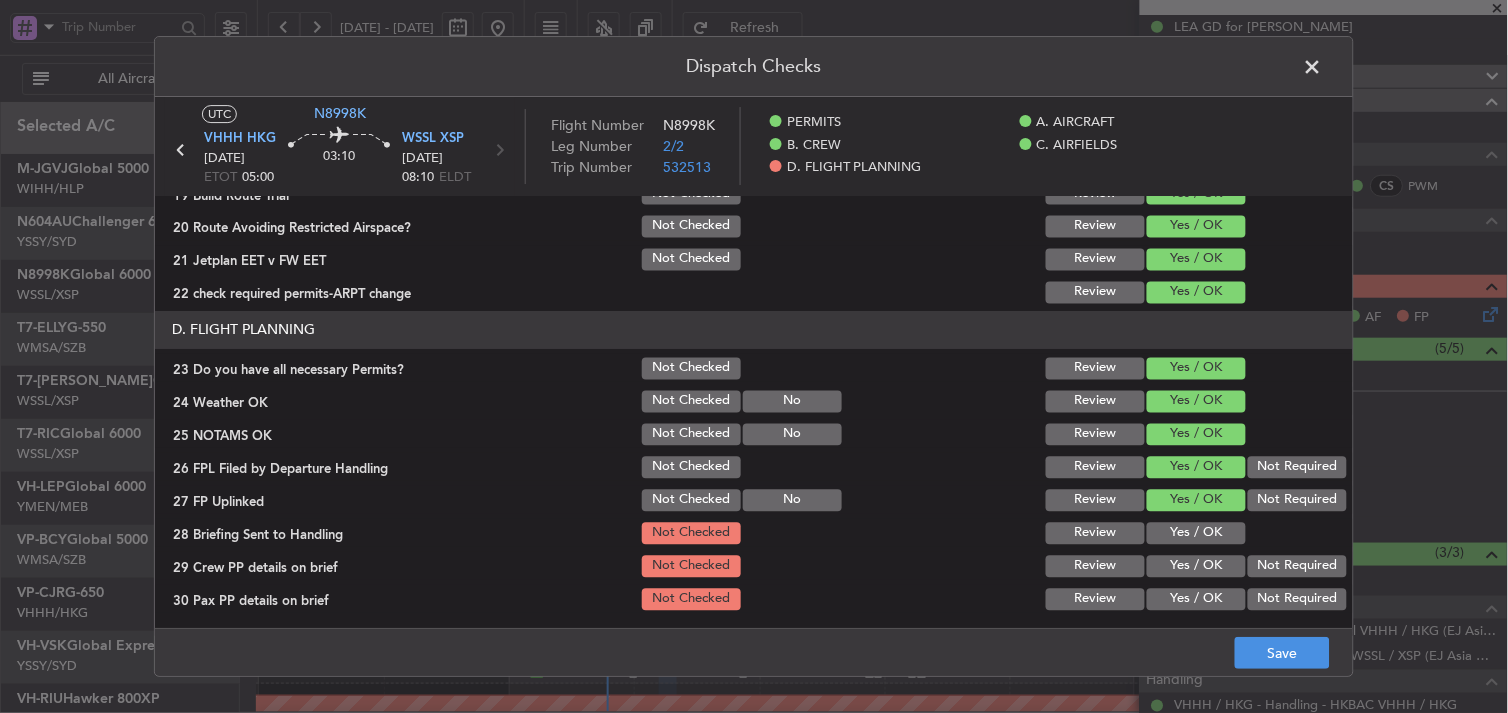 click on "Yes / OK" 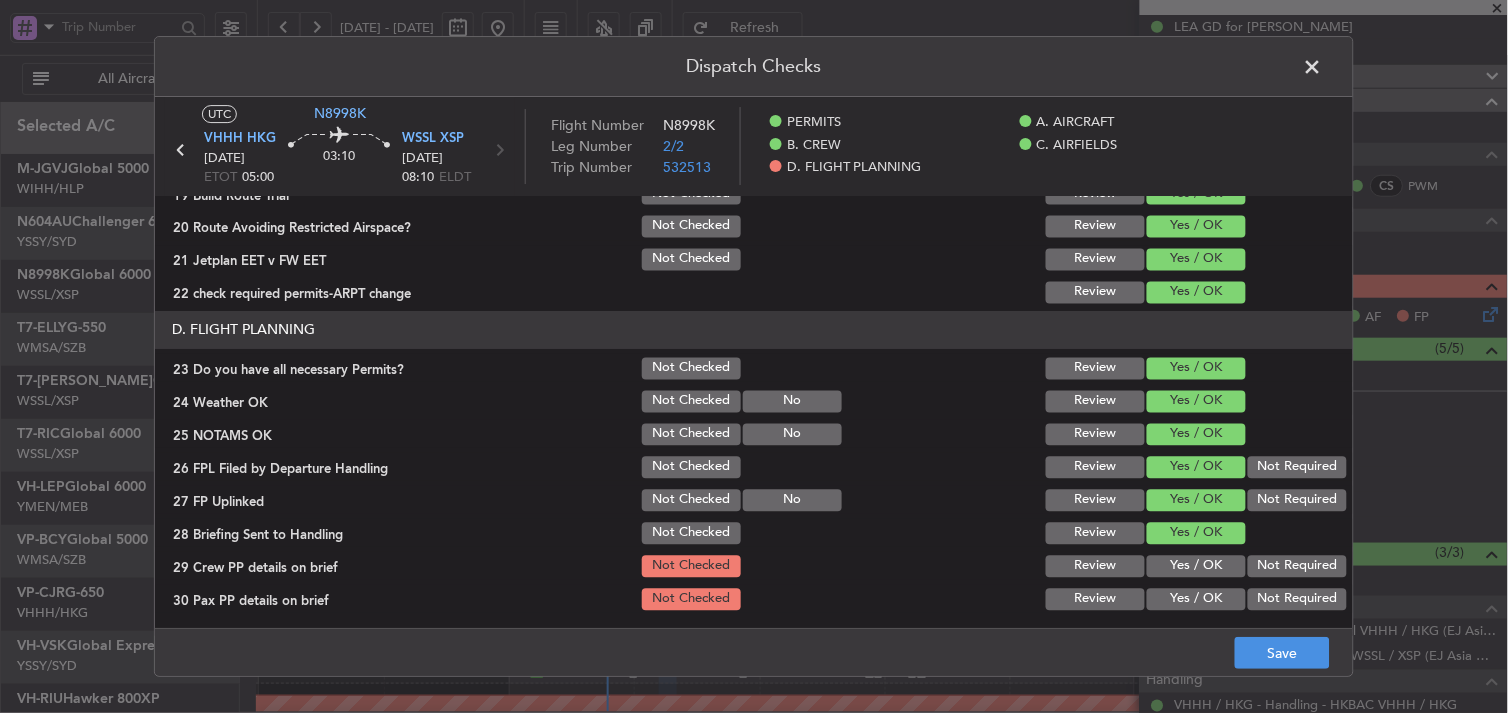 click on "Yes / OK" 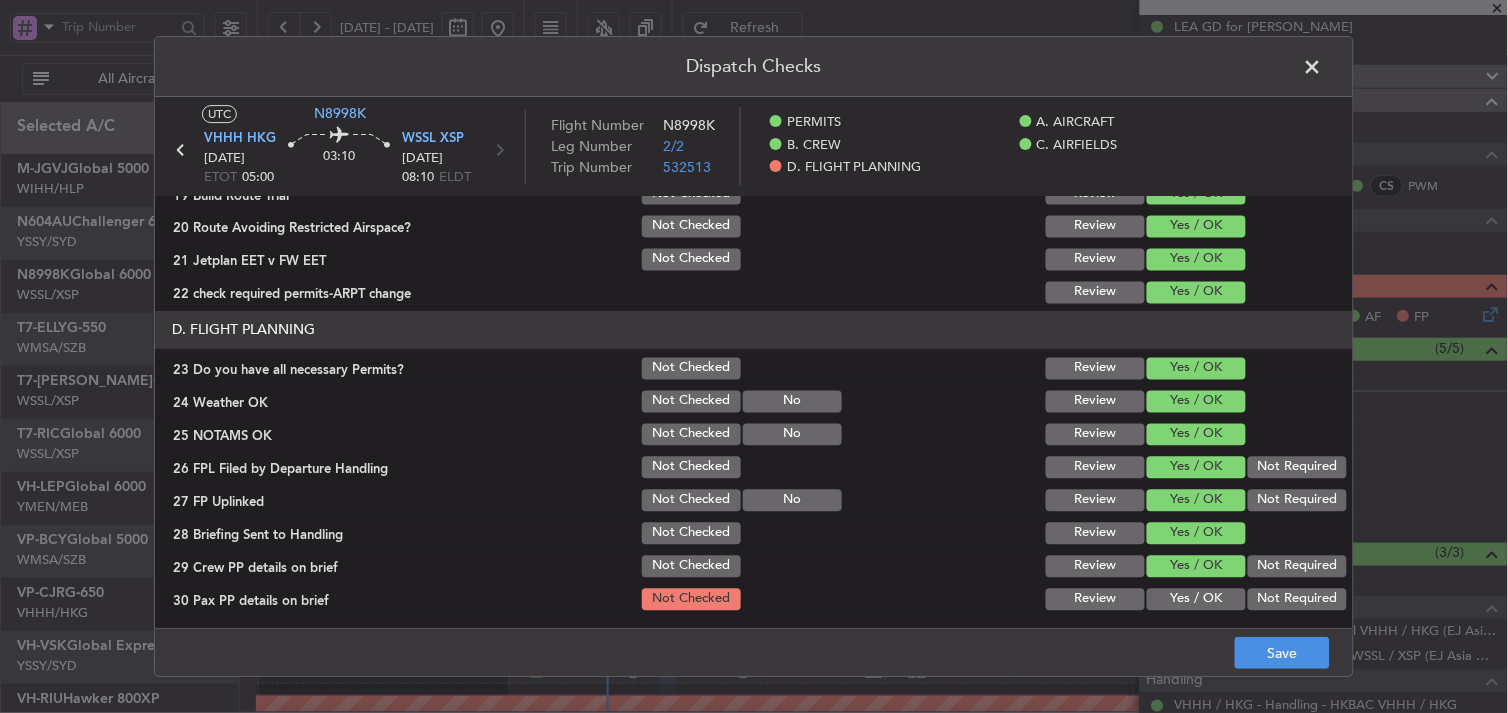 click on "Yes / OK" 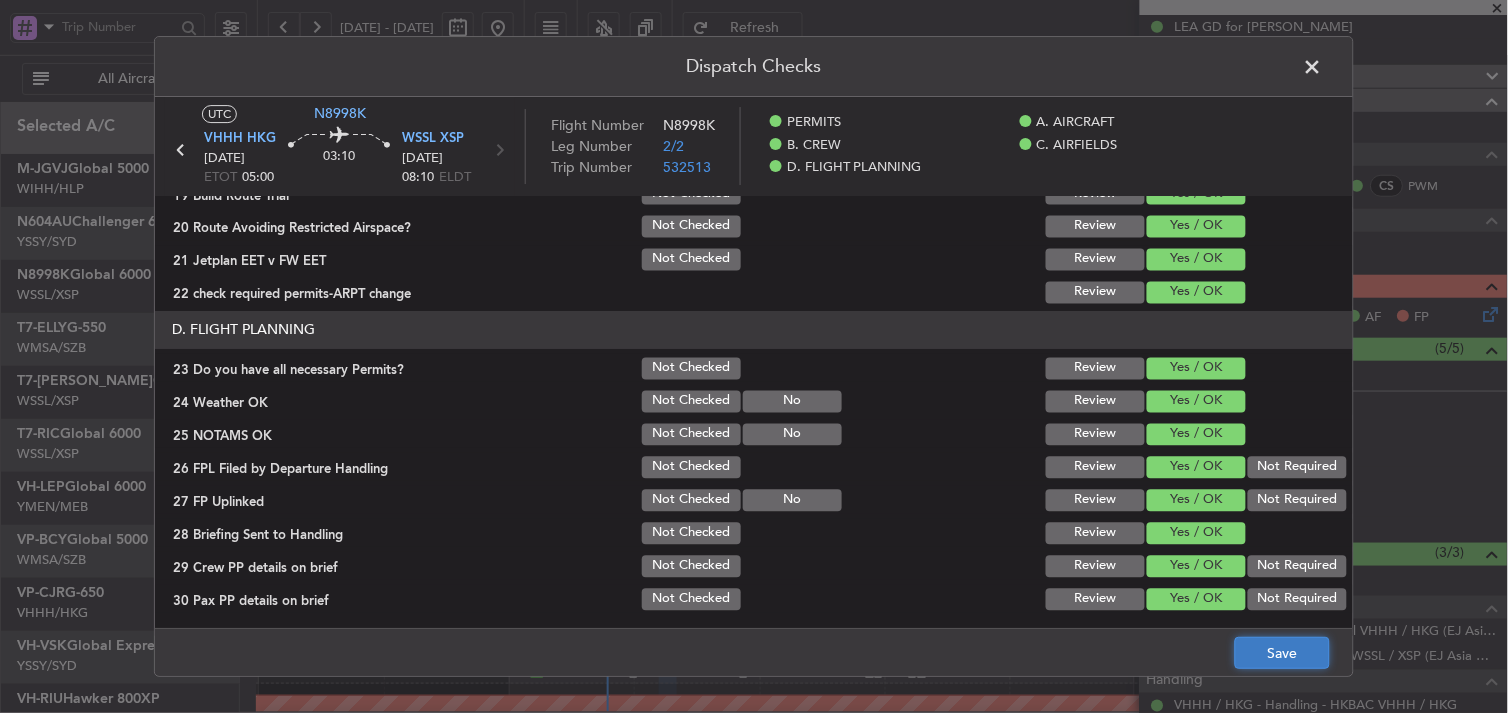 click on "Save" 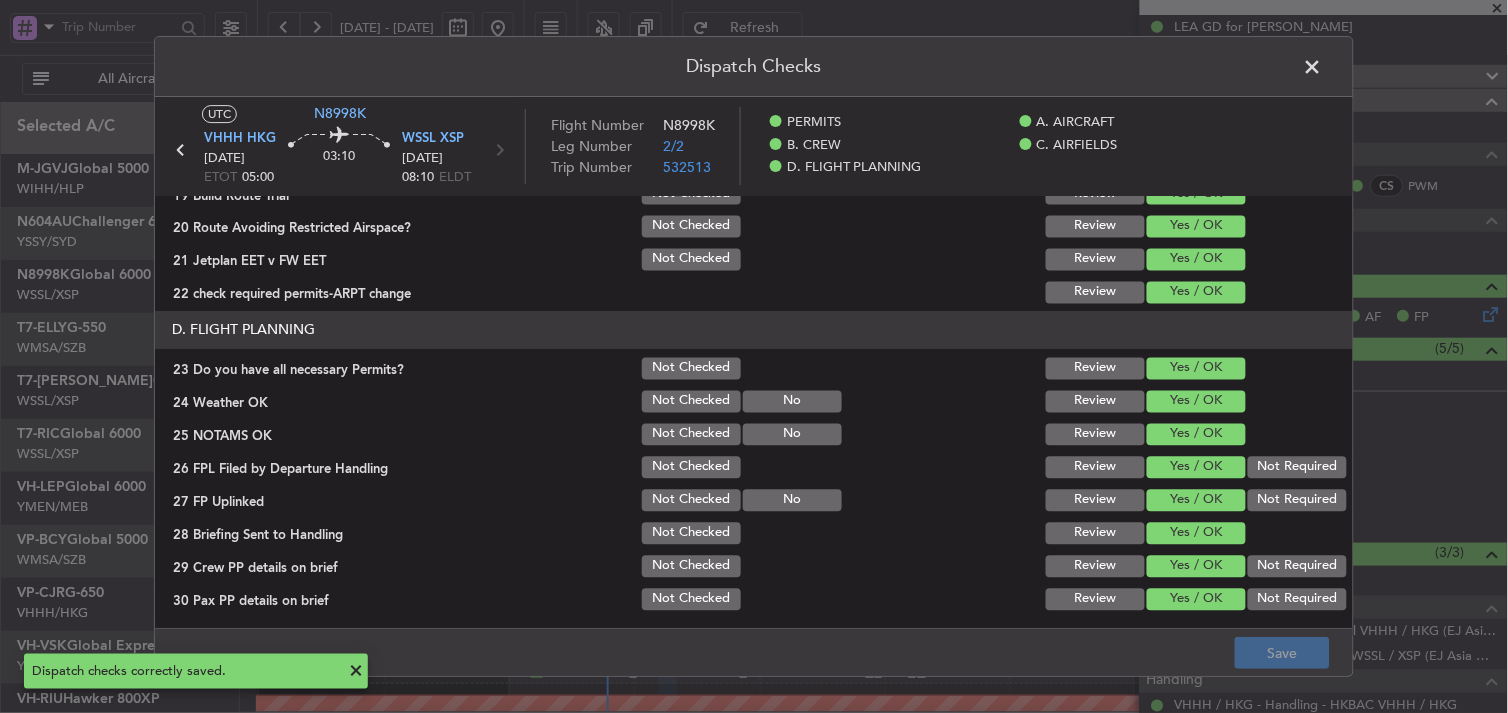 click 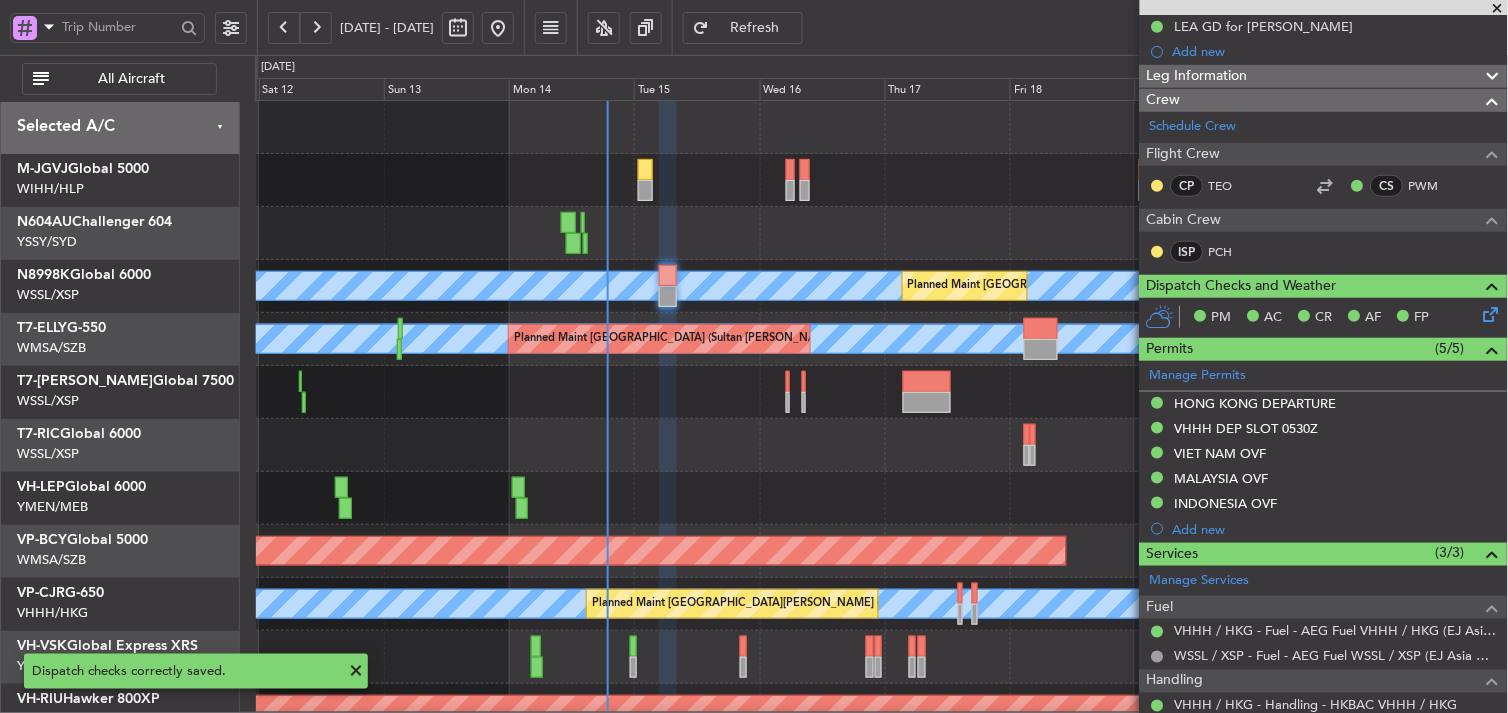 click 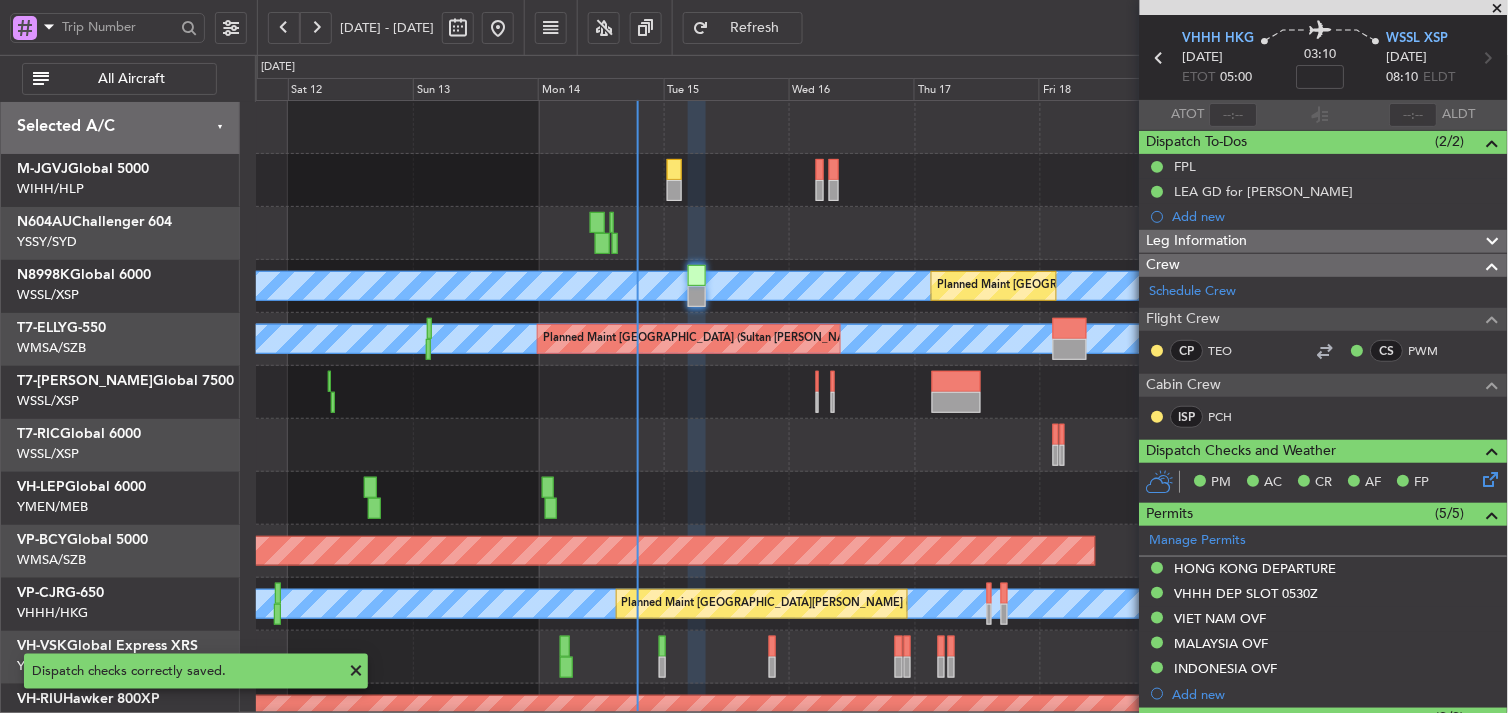 scroll, scrollTop: 0, scrollLeft: 0, axis: both 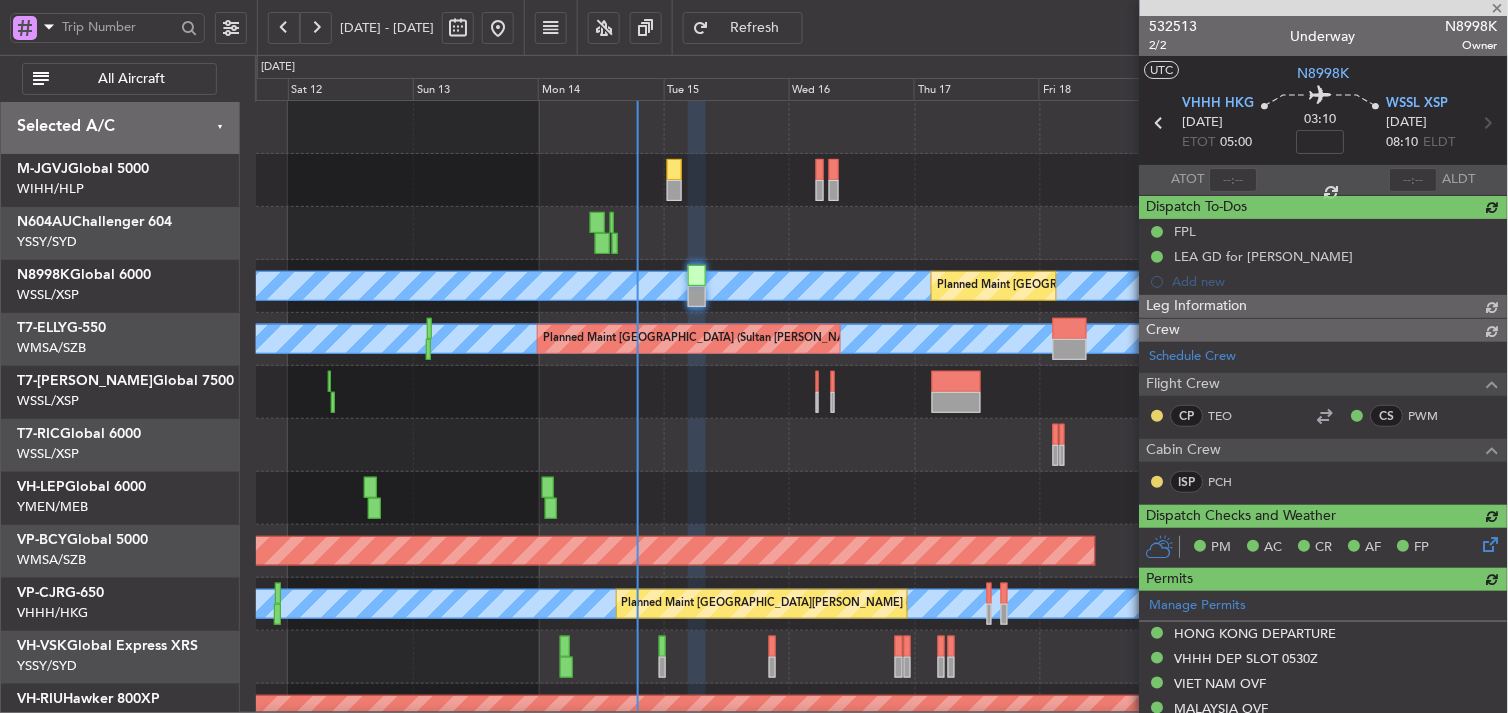 type on "[PERSON_NAME] (HHAFI)" 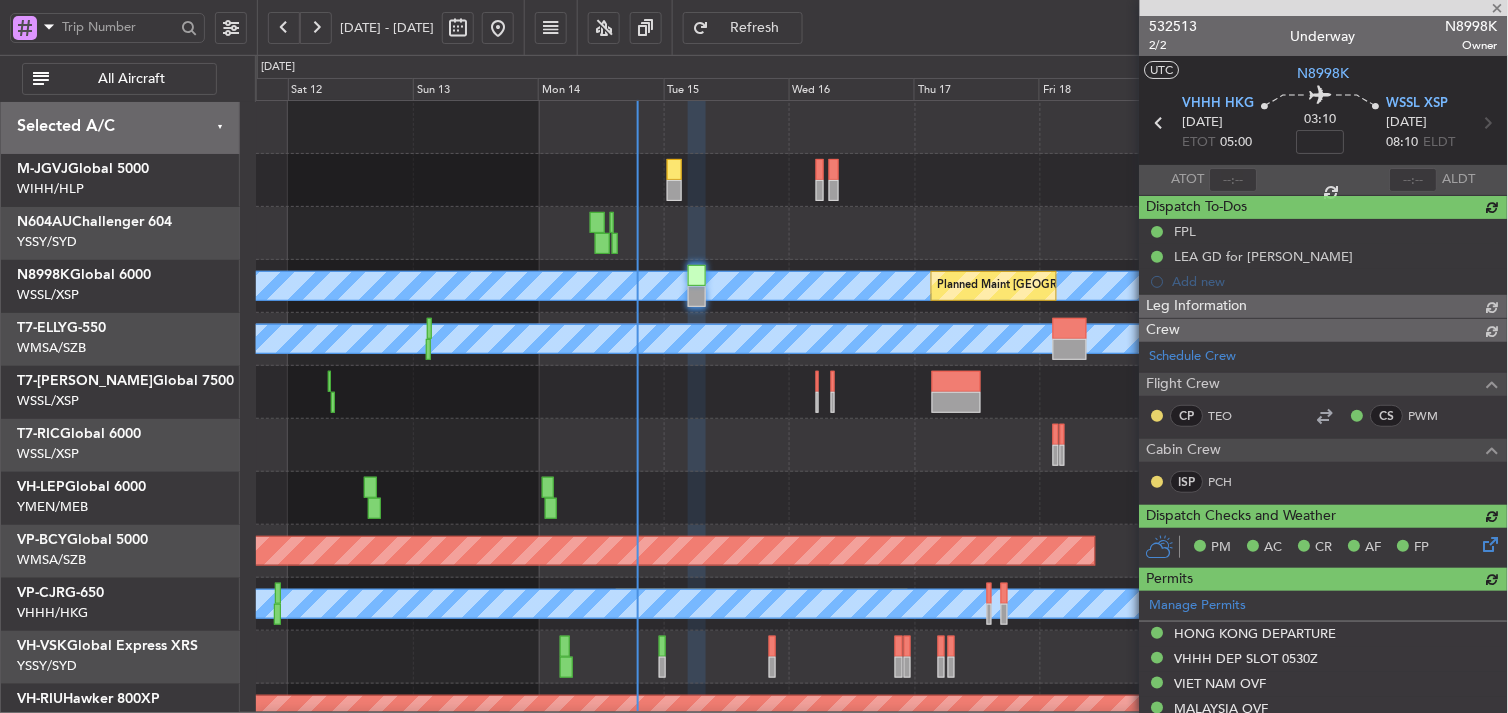 type on "[PERSON_NAME] (HHAFI)" 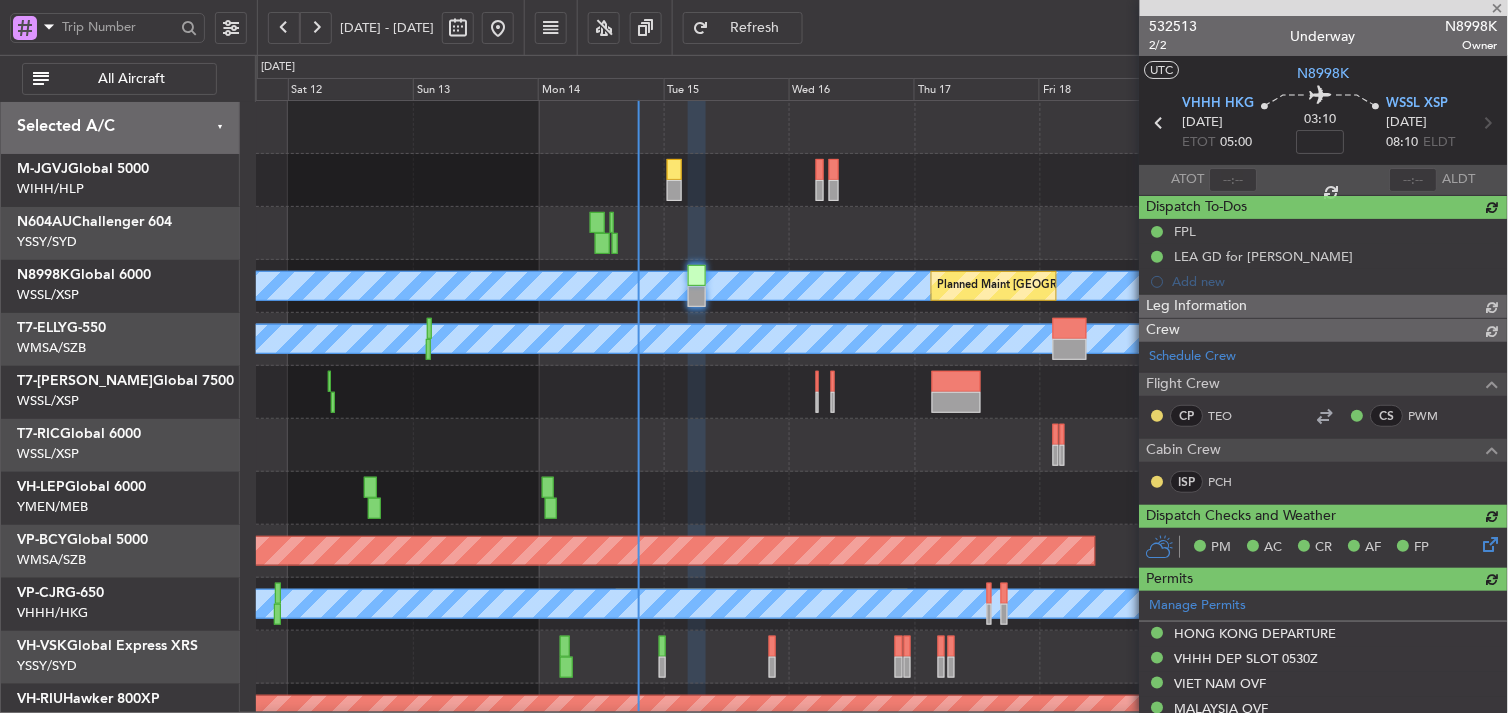 type on "[PERSON_NAME] (HHAFI)" 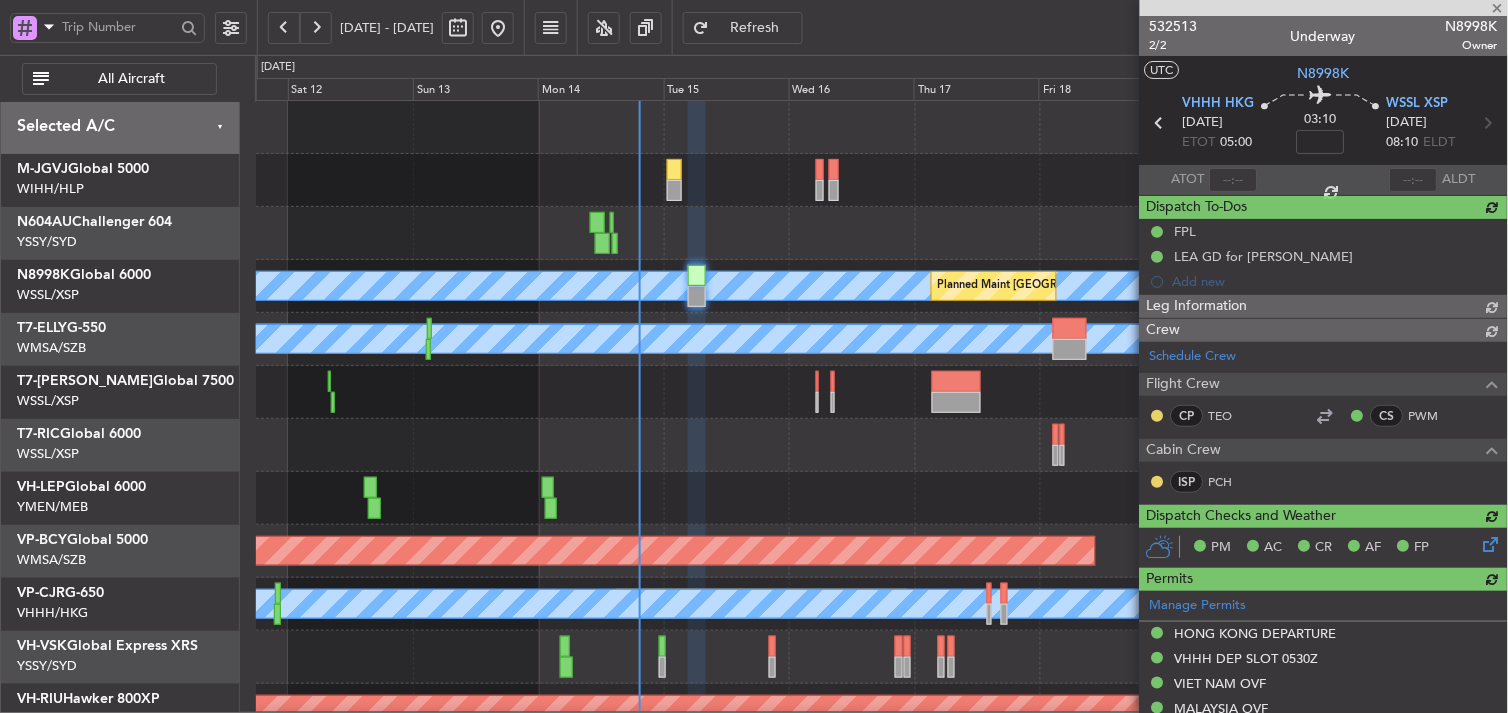 type on "[PERSON_NAME] (HHAFI)" 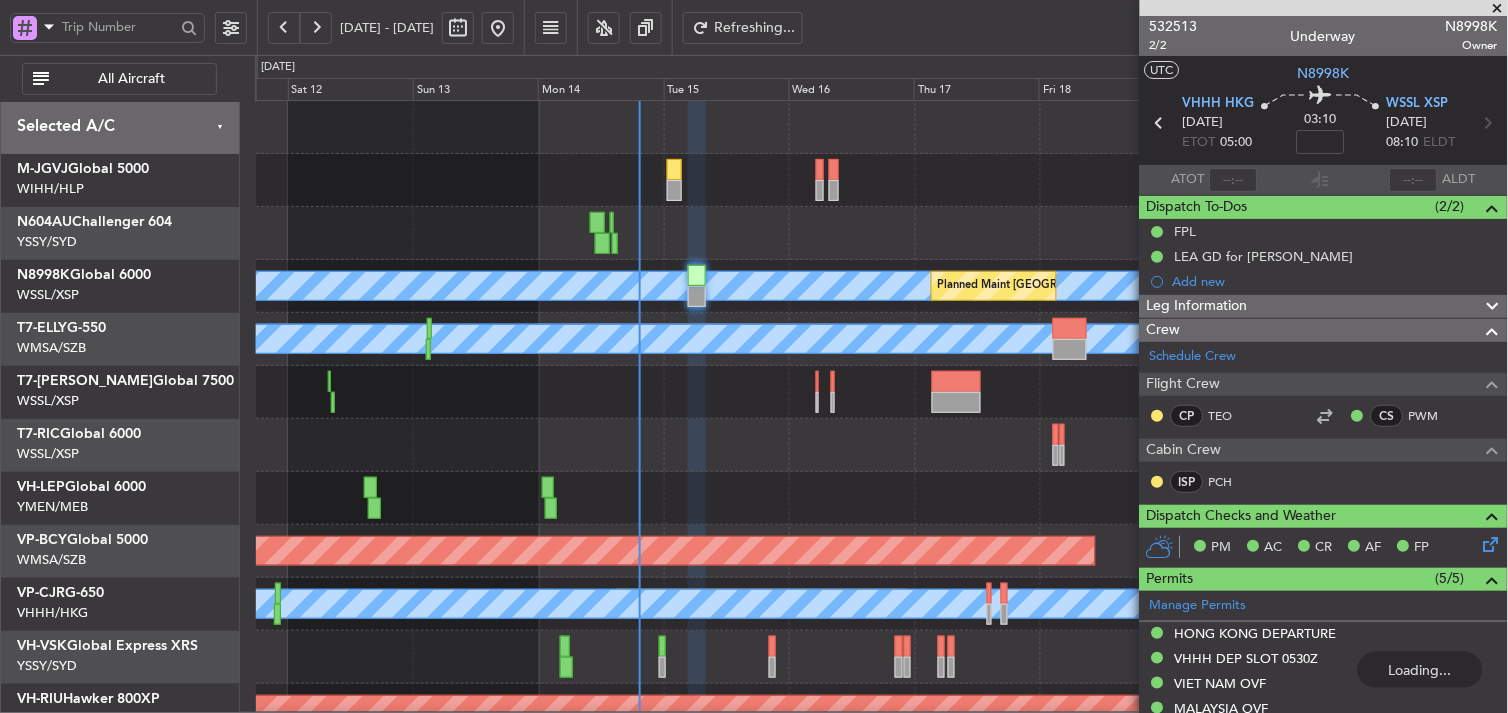 type 